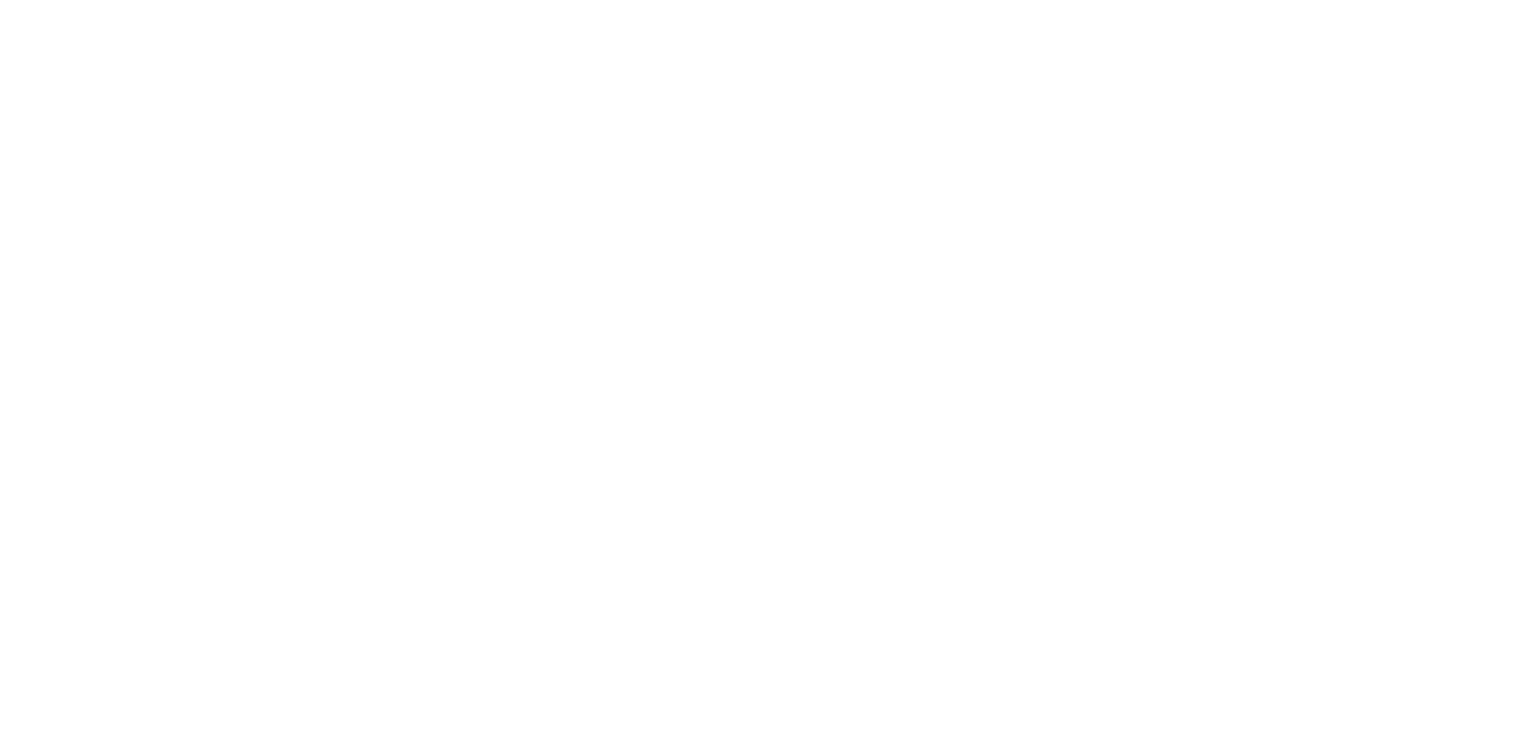 scroll, scrollTop: 0, scrollLeft: 0, axis: both 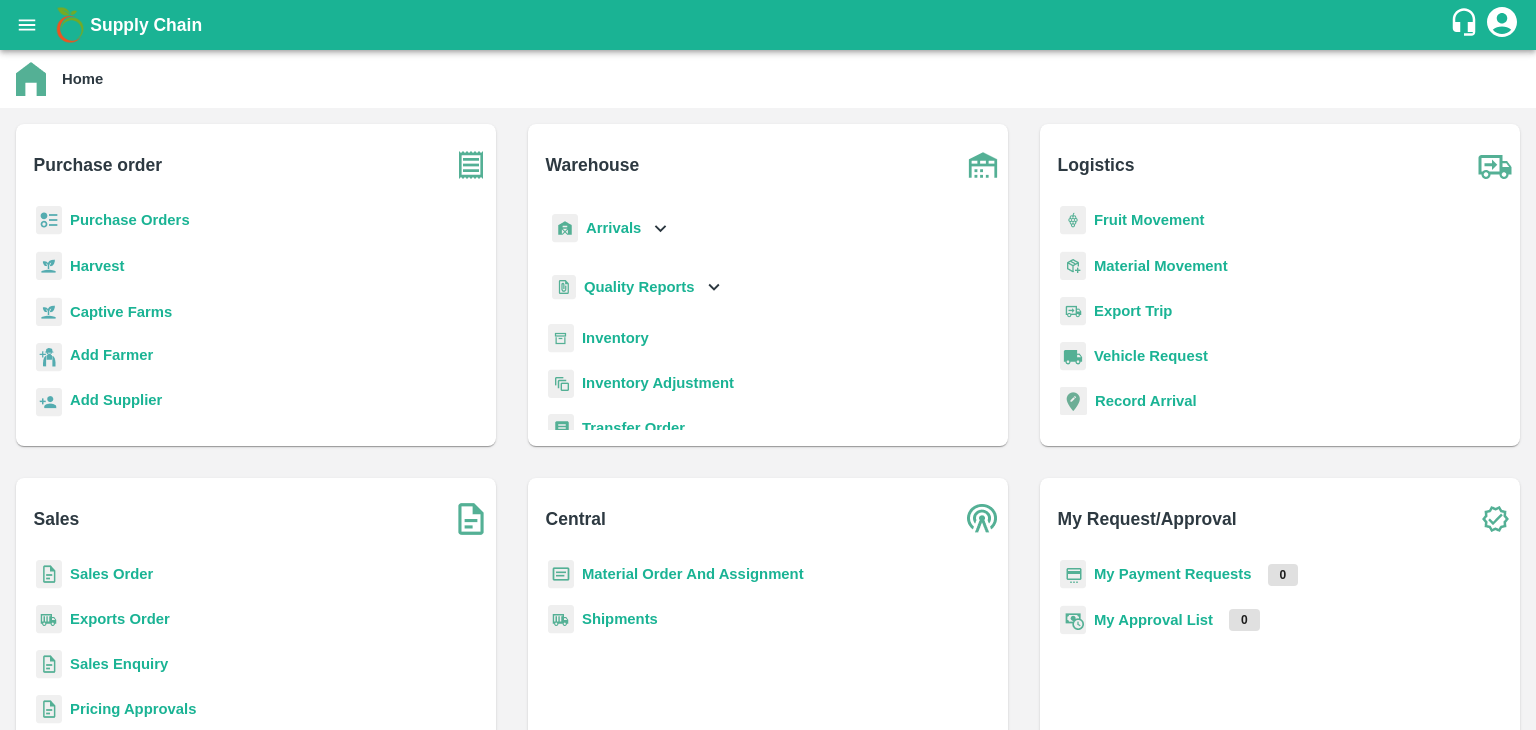 click on "Inventory" at bounding box center [615, 338] 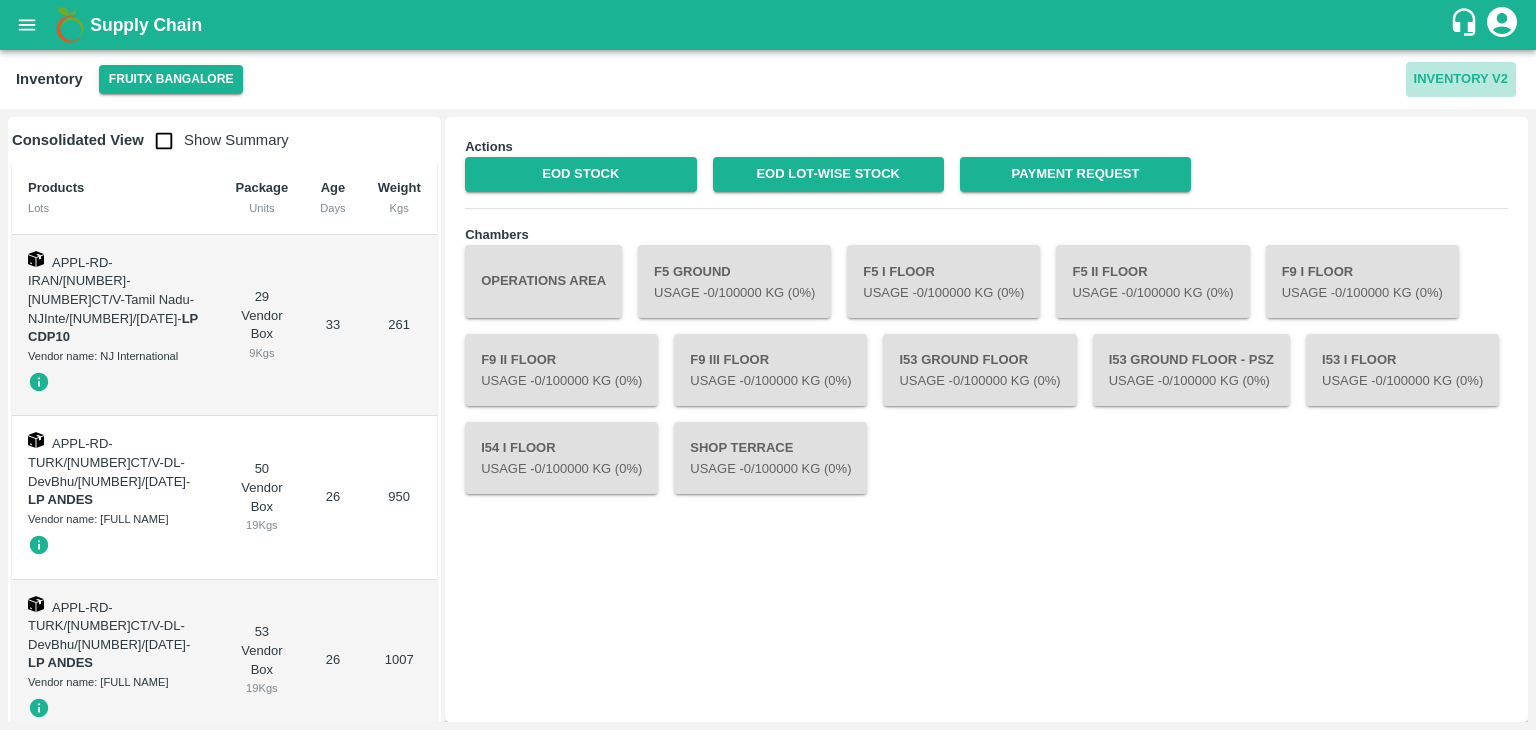 click on "Inventory V2" at bounding box center [1461, 79] 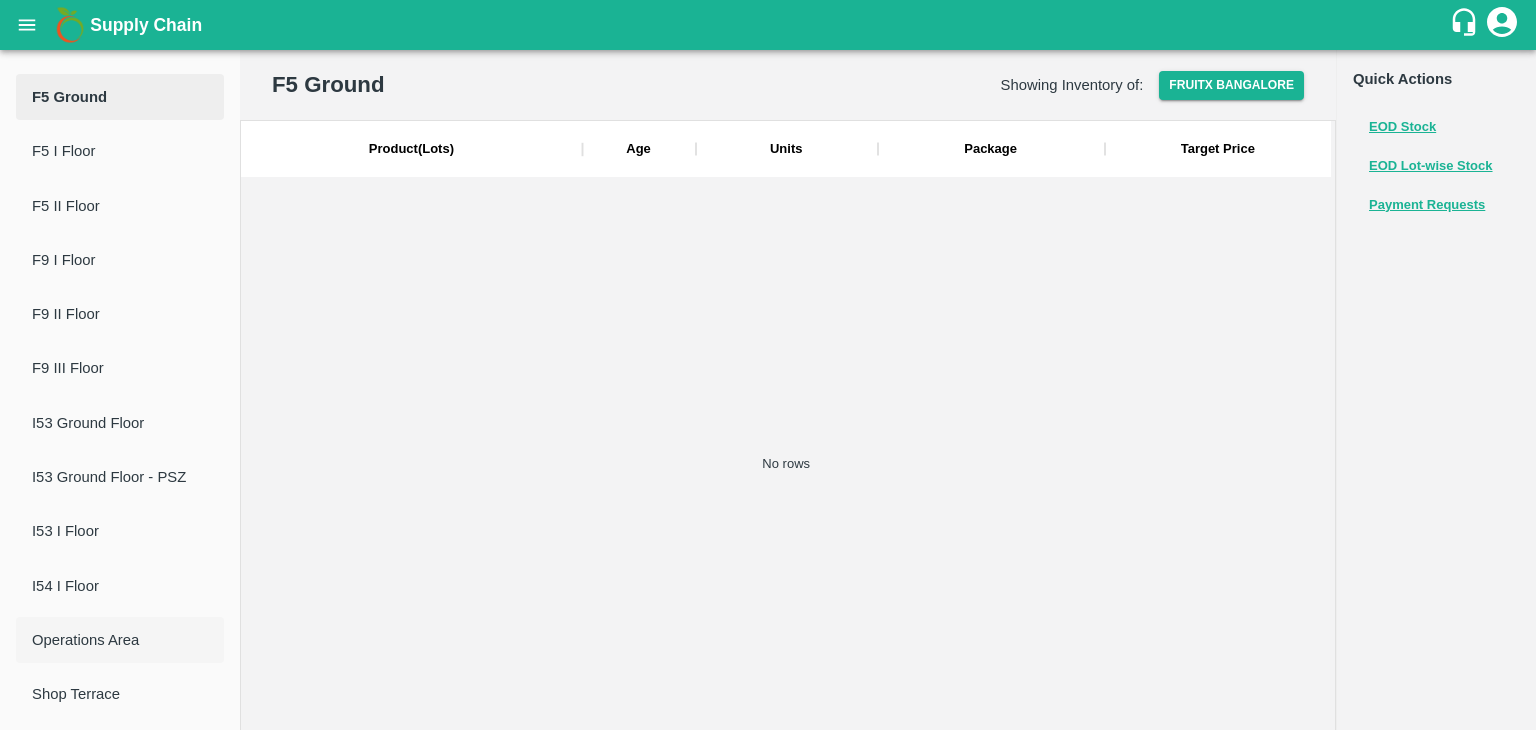 click on "Operations Area" at bounding box center (120, 640) 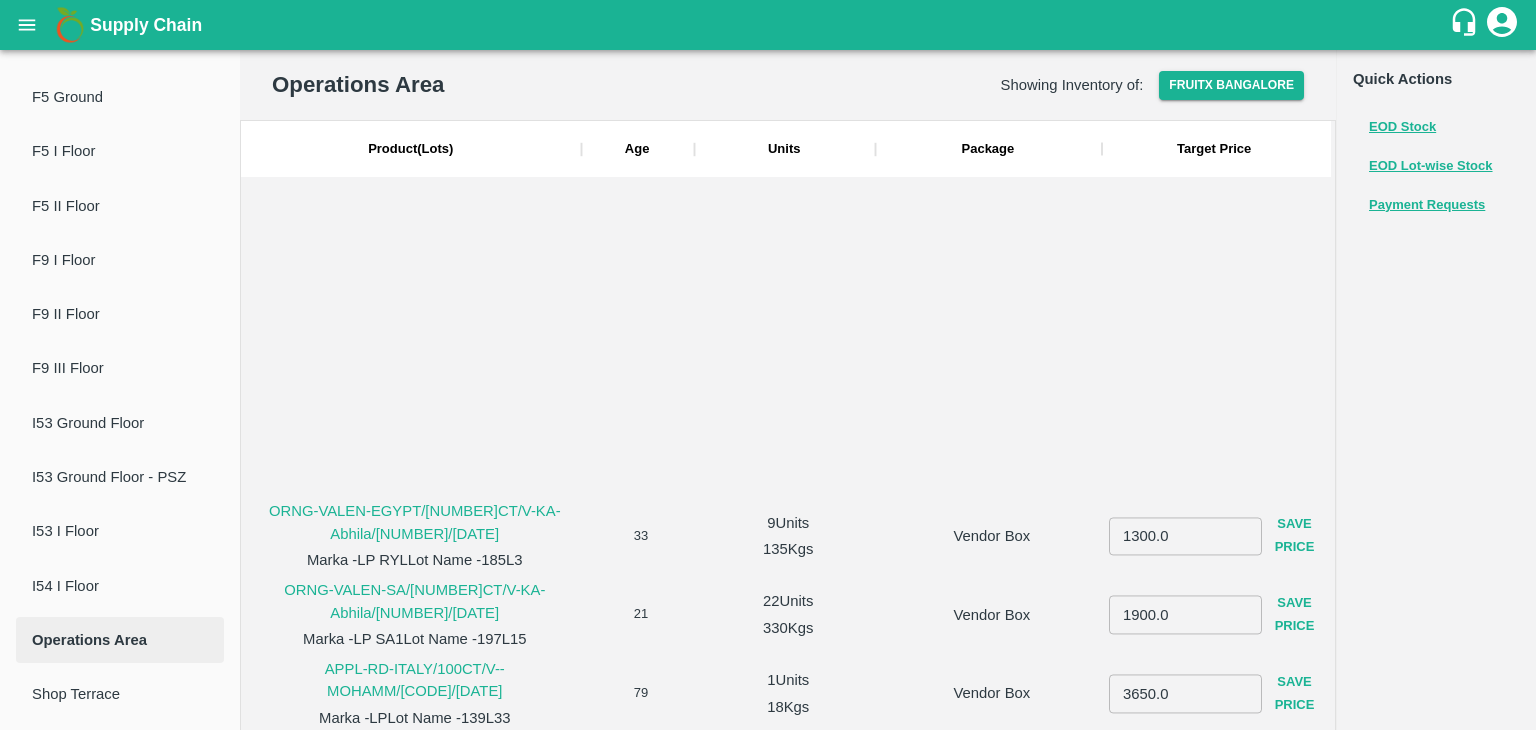scroll, scrollTop: 395, scrollLeft: 0, axis: vertical 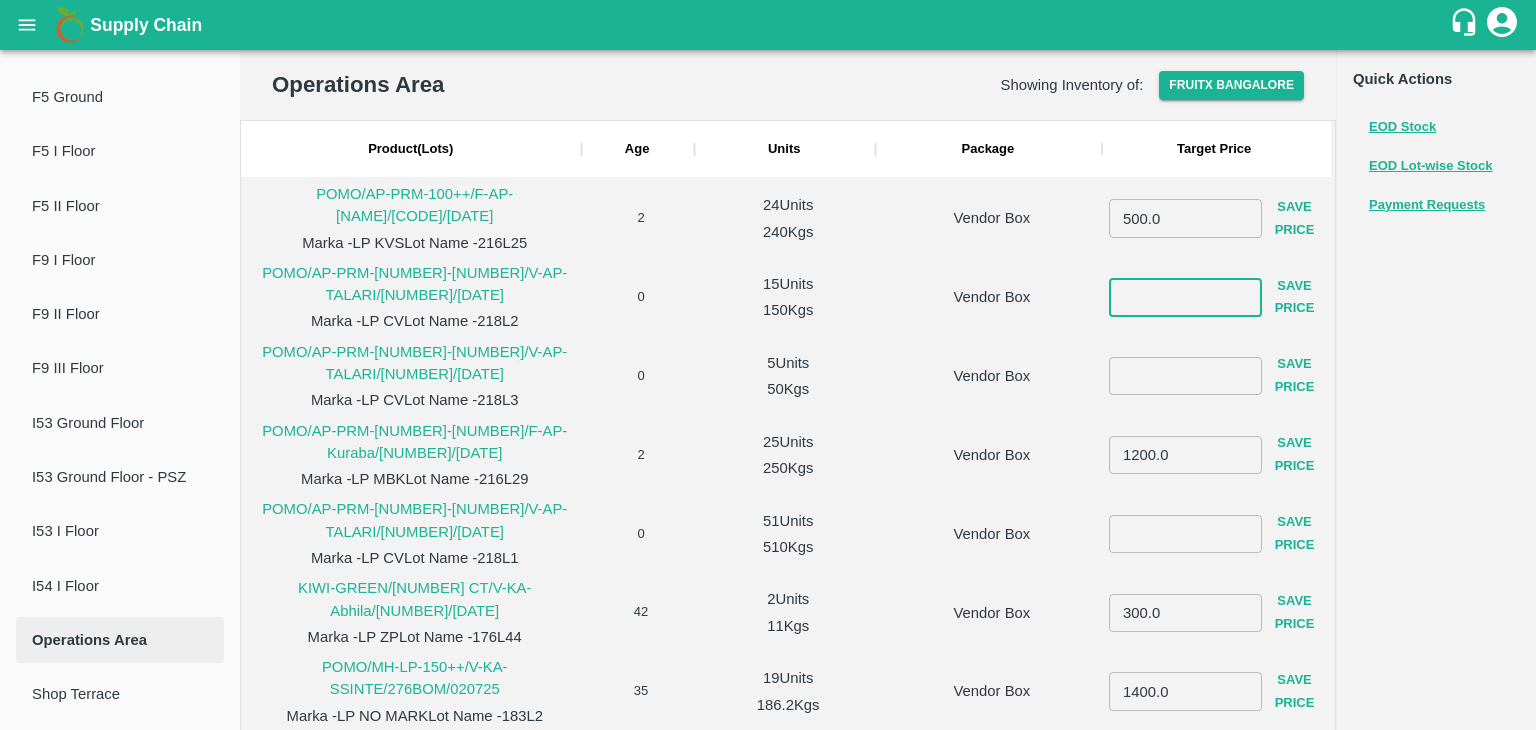 click at bounding box center (1185, 297) 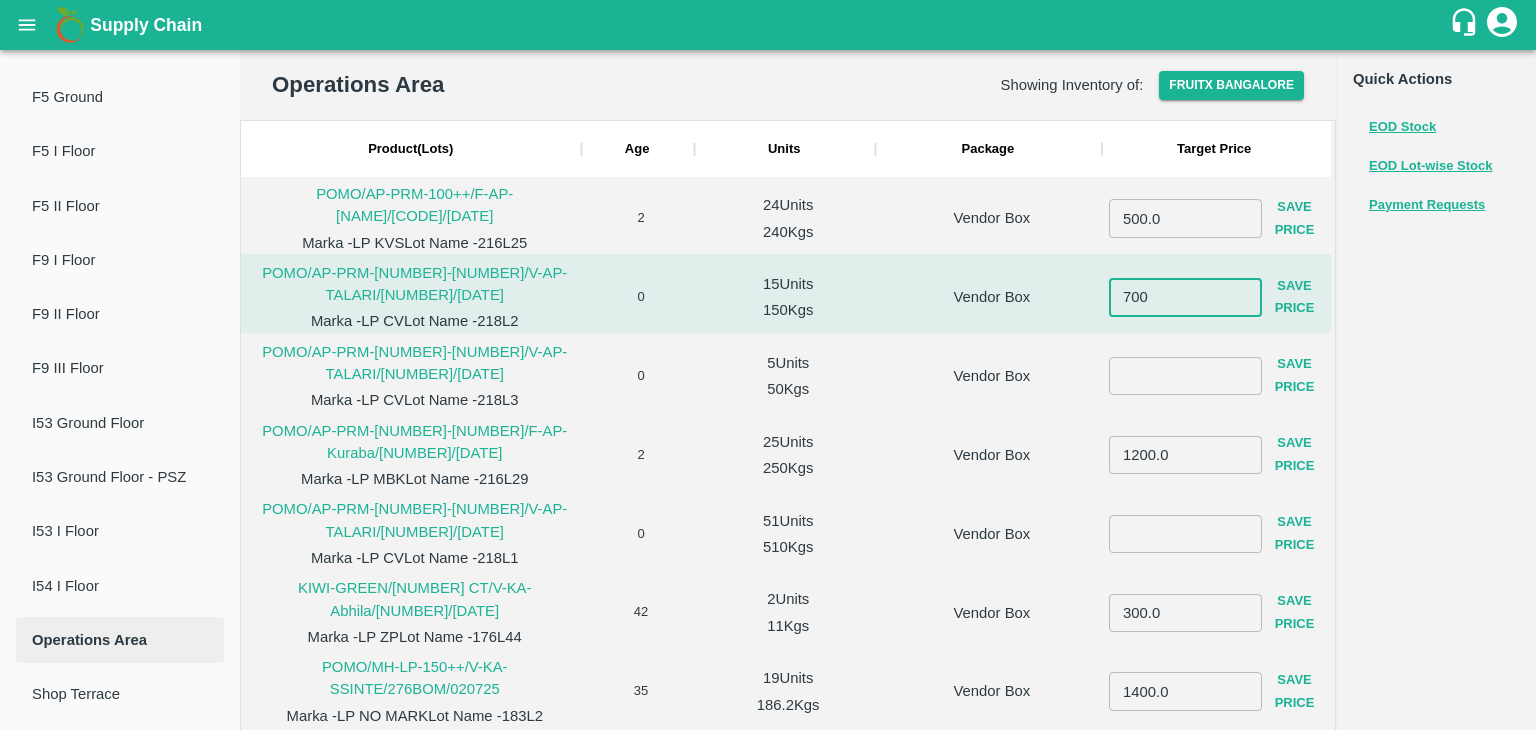 type on "700" 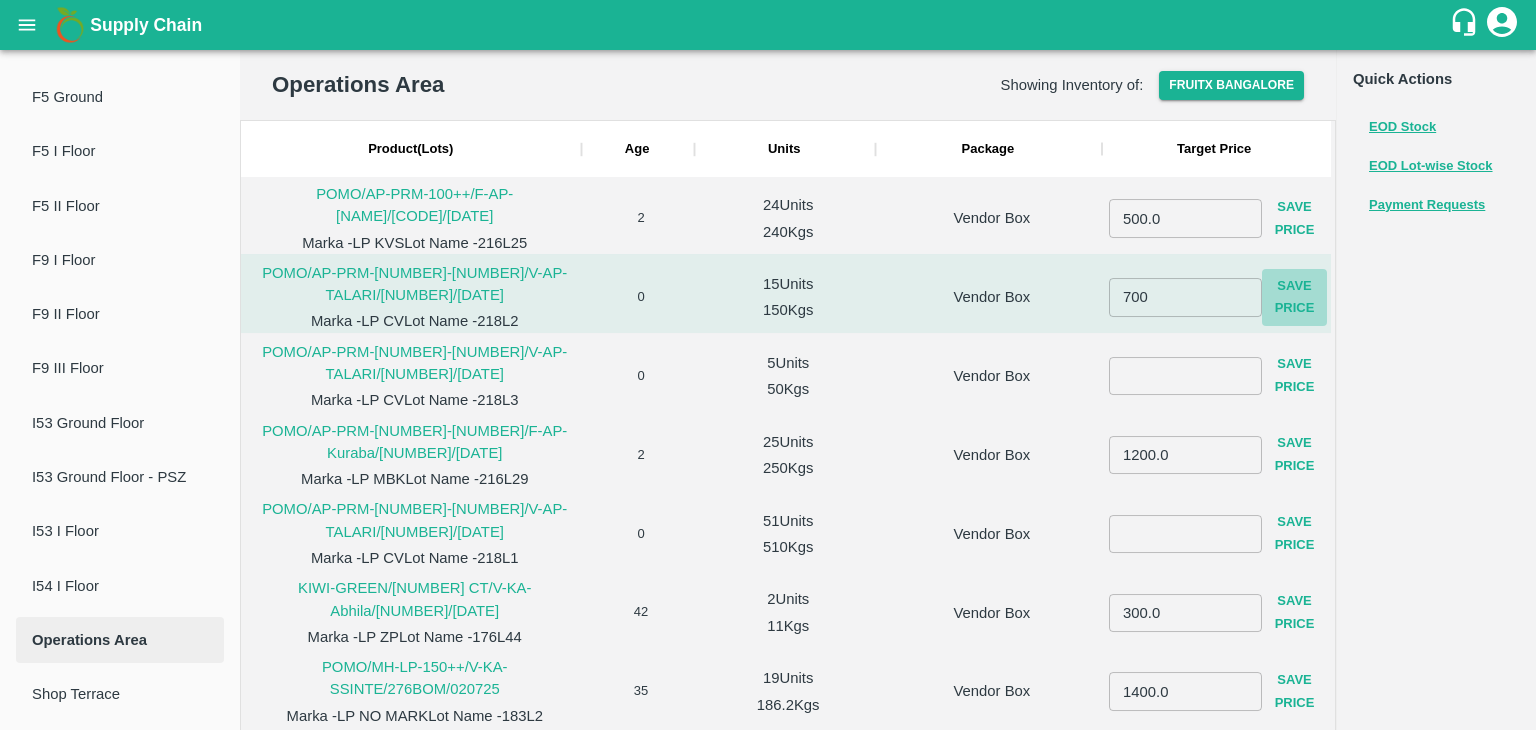click on "Save Price" at bounding box center (1295, 298) 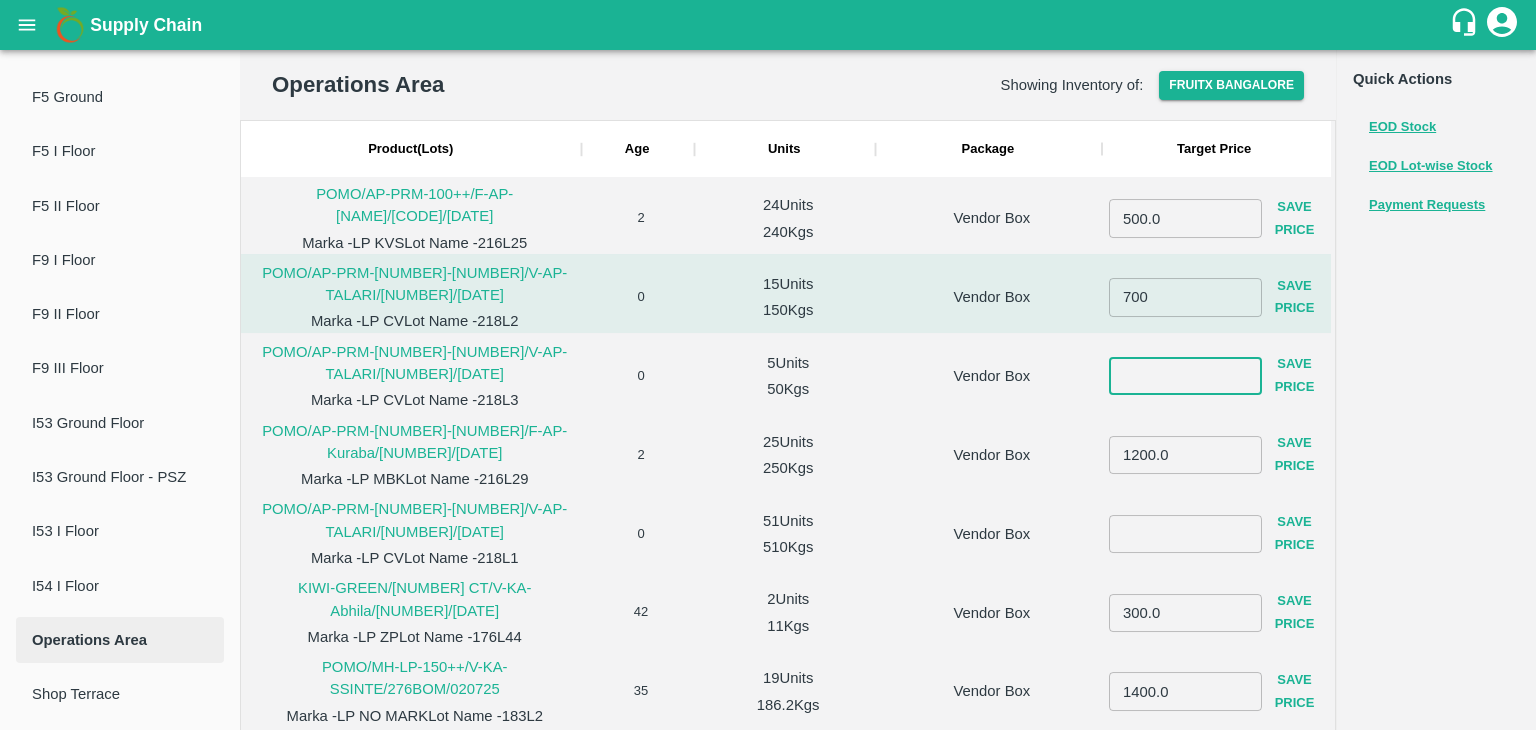 click at bounding box center (1185, 376) 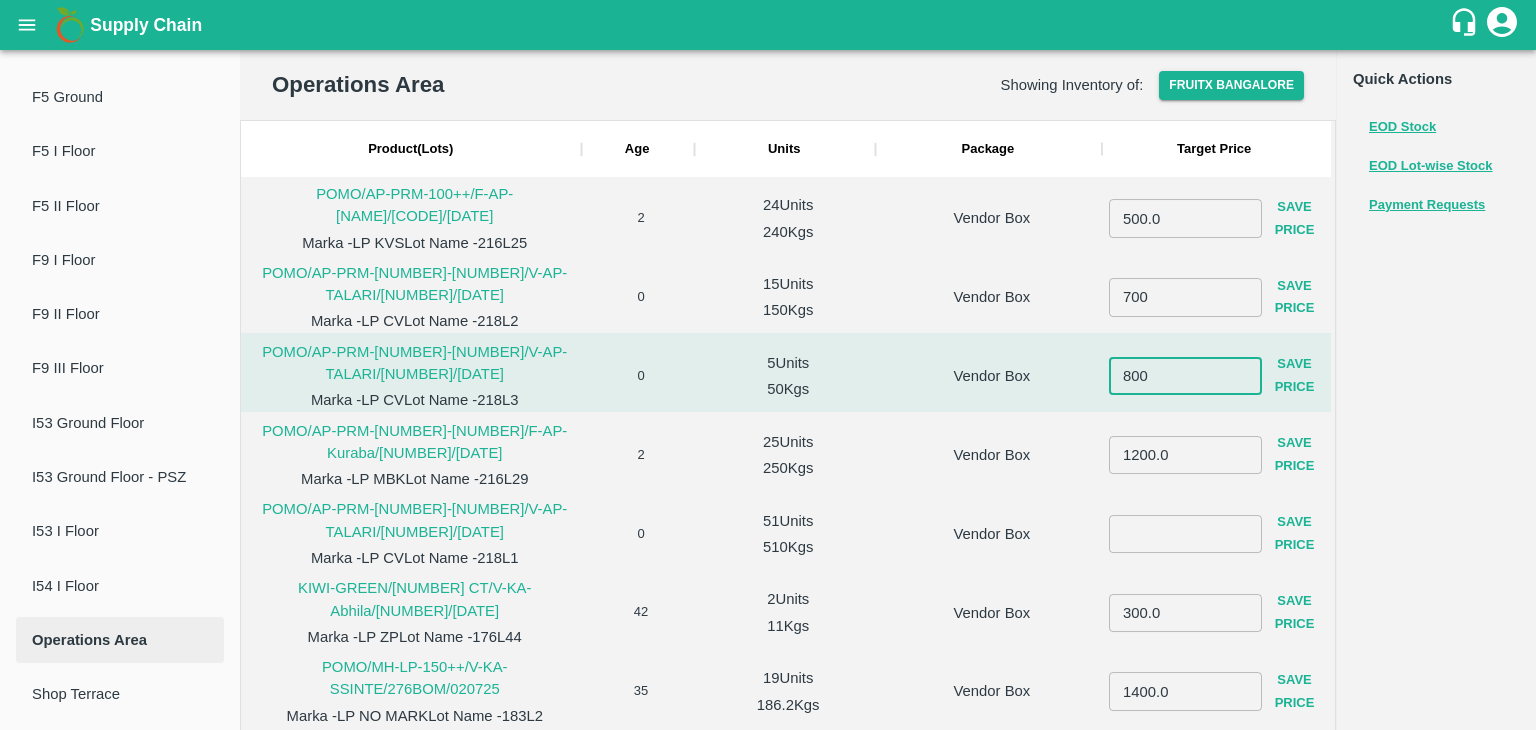 type on "800" 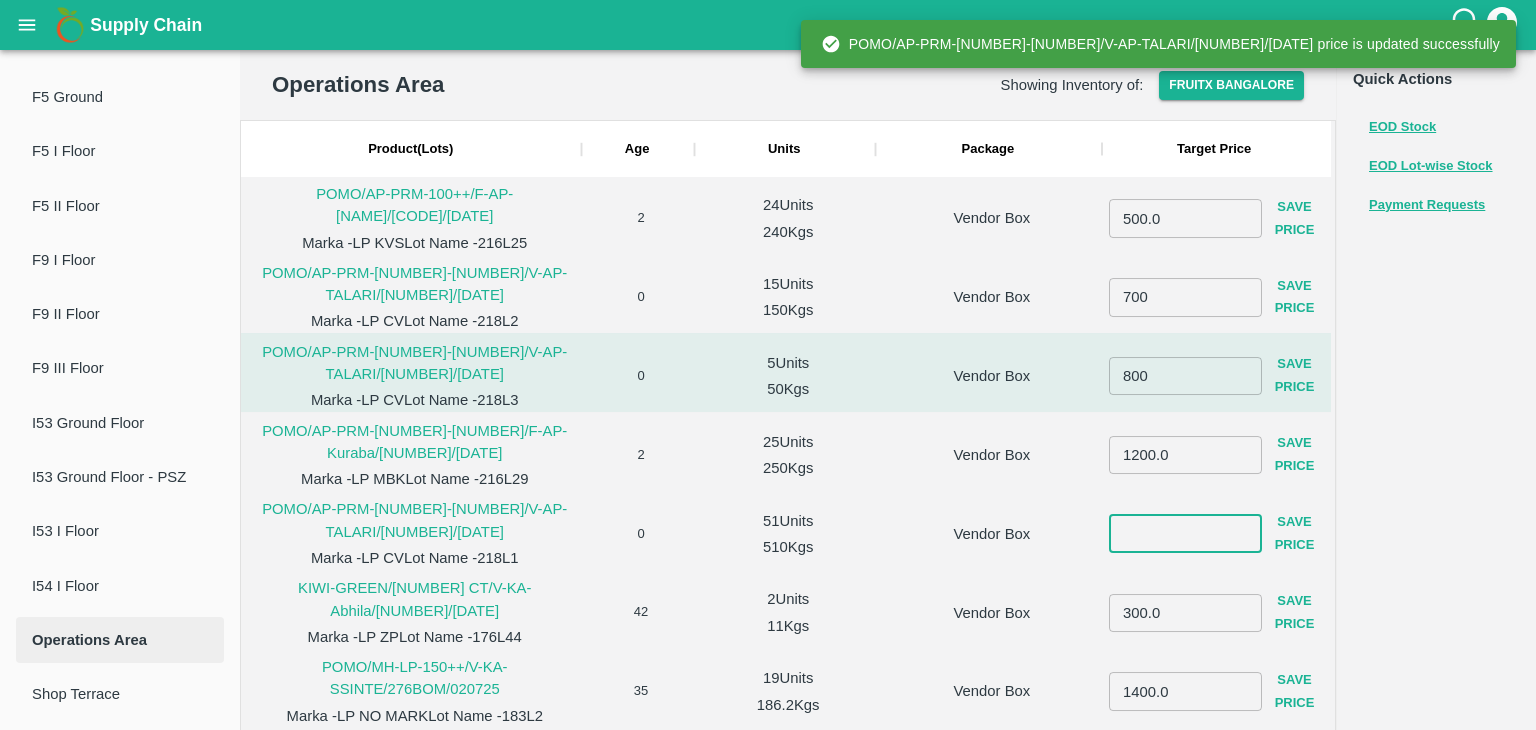 click at bounding box center (1185, 534) 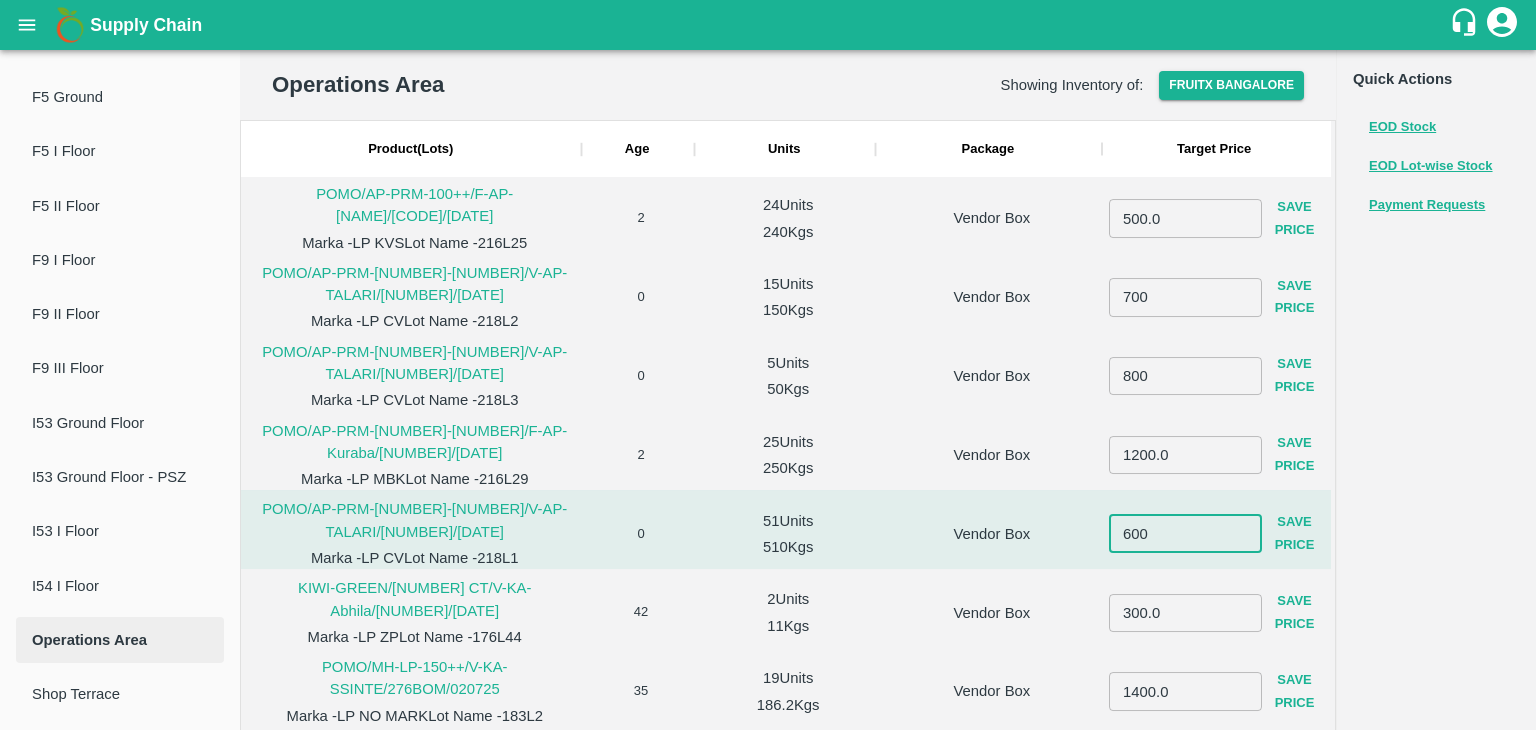 type on "600" 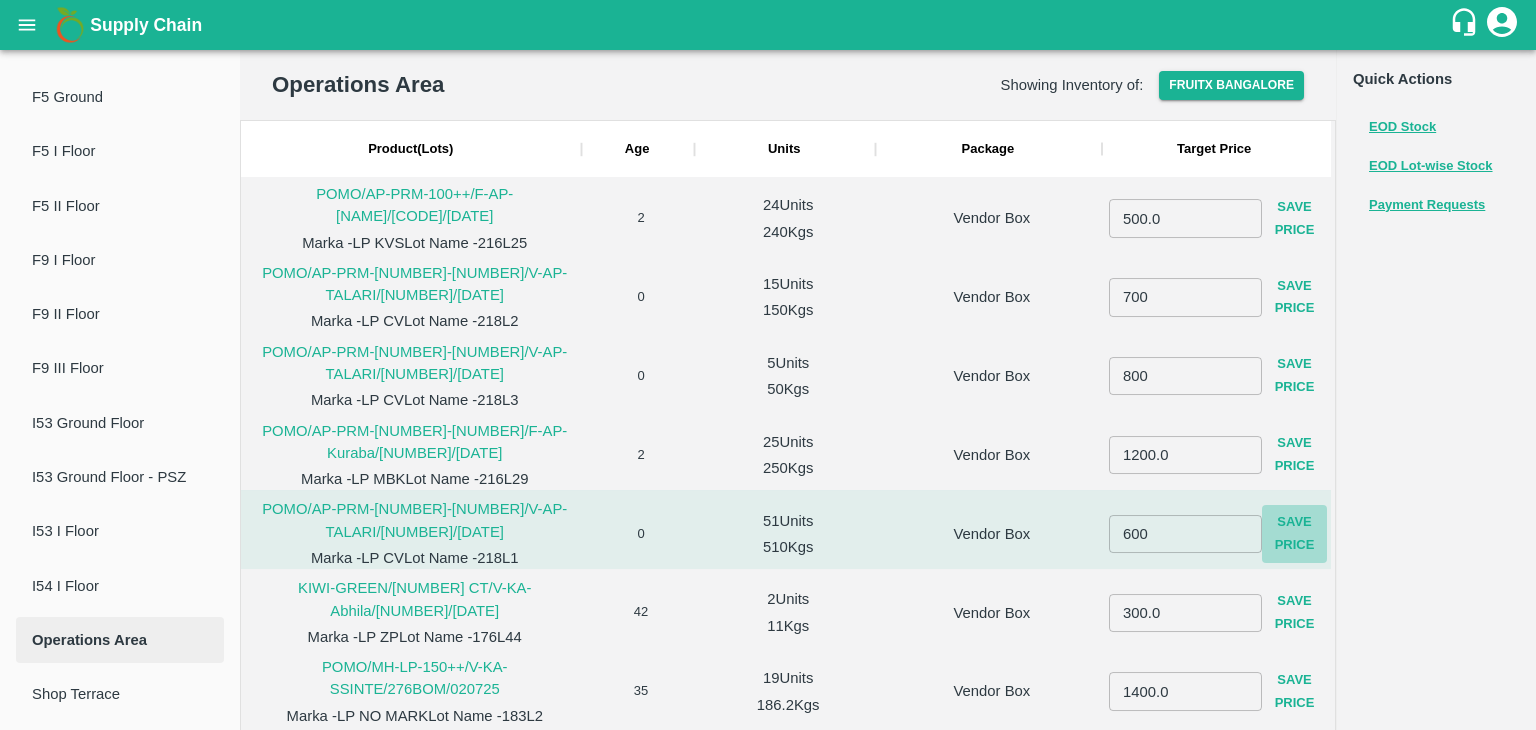 click on "Save Price" at bounding box center [1295, 534] 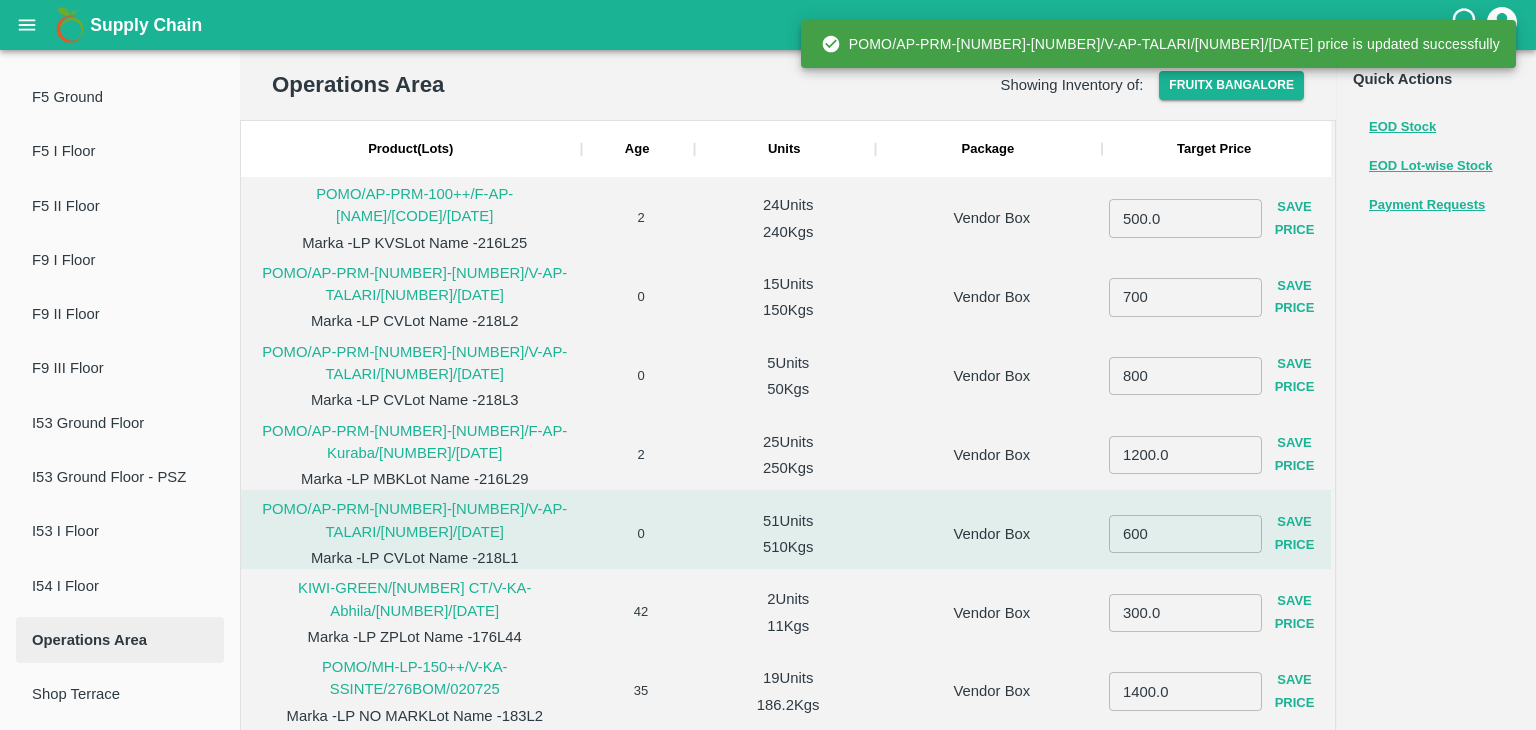scroll, scrollTop: 6927, scrollLeft: 0, axis: vertical 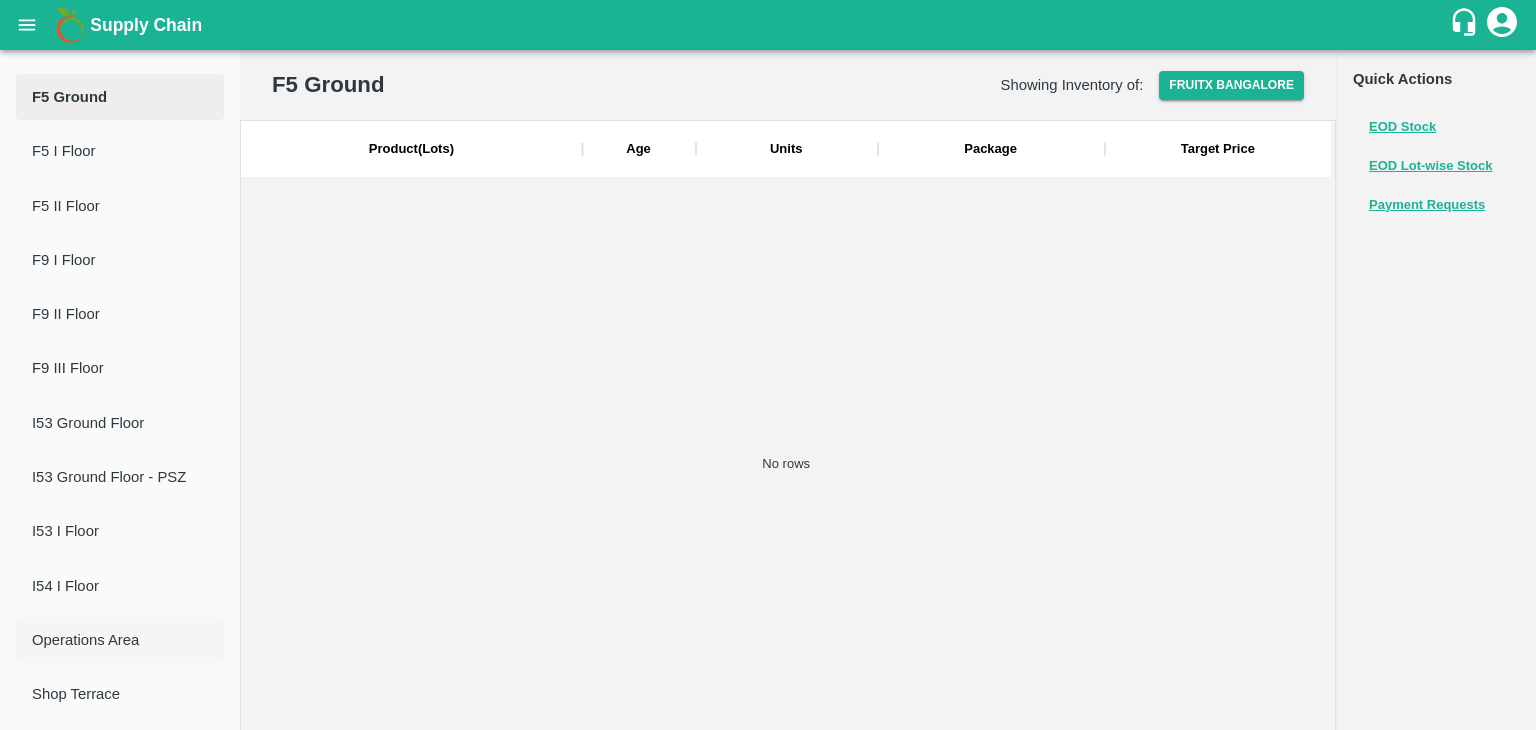click on "Operations Area" at bounding box center (120, 640) 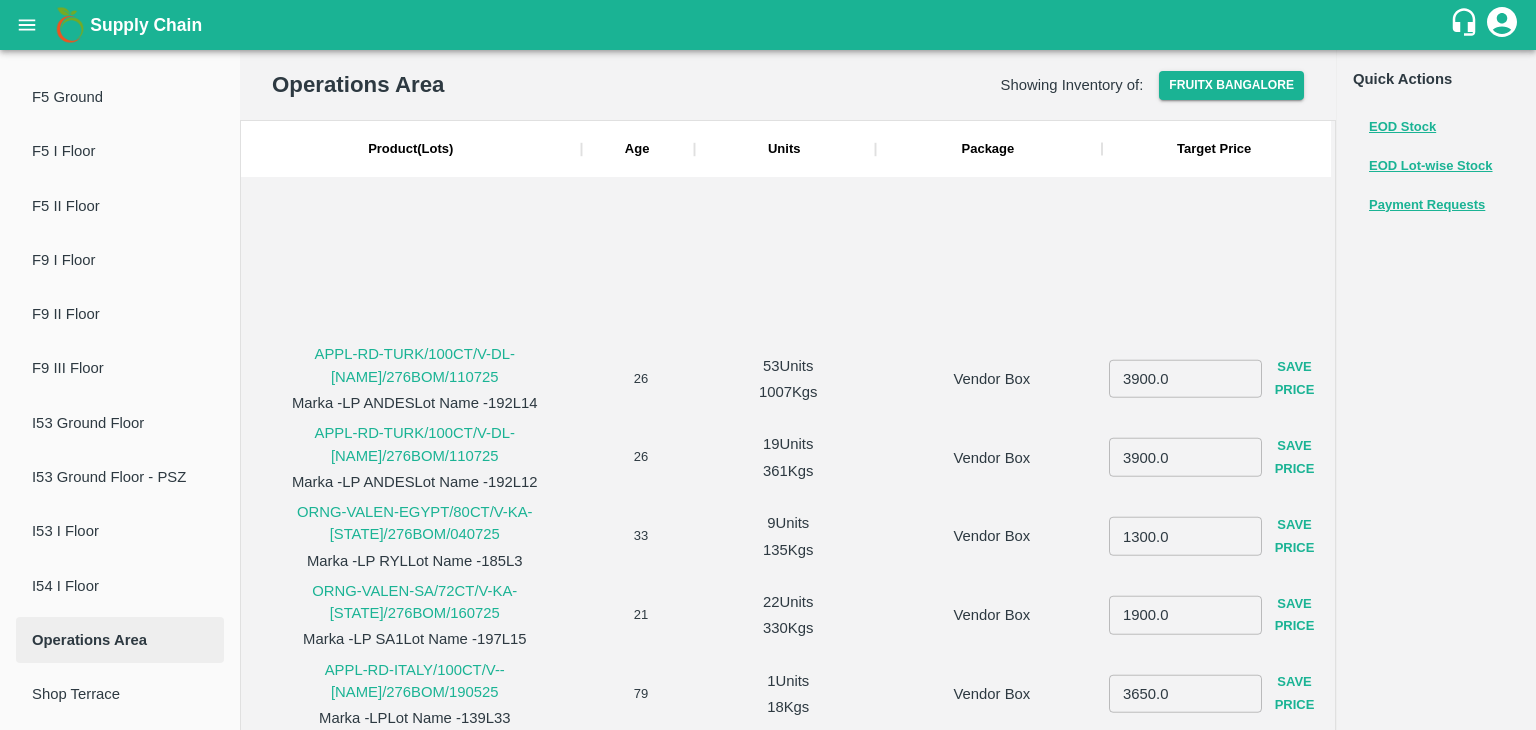scroll, scrollTop: 208, scrollLeft: 0, axis: vertical 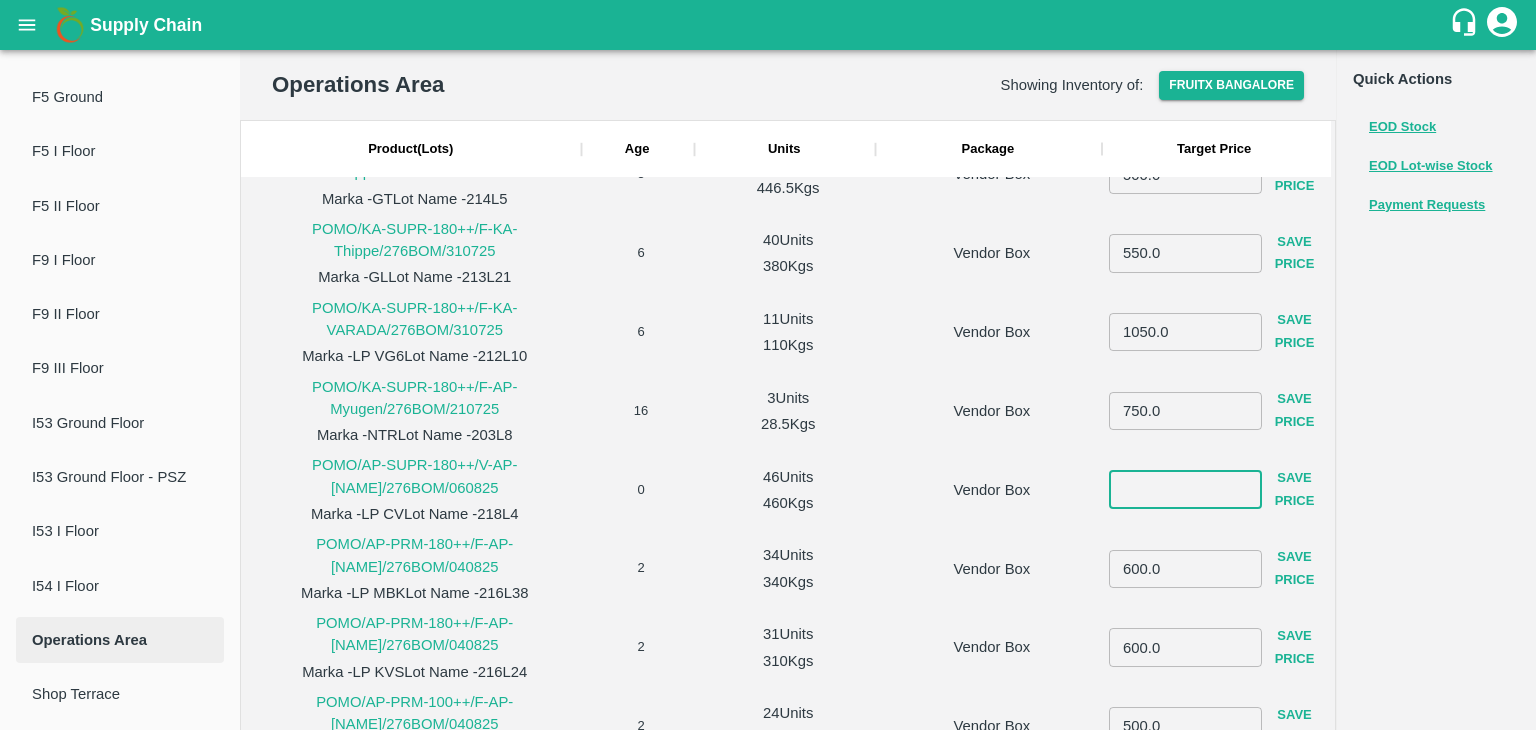 click at bounding box center [1185, 490] 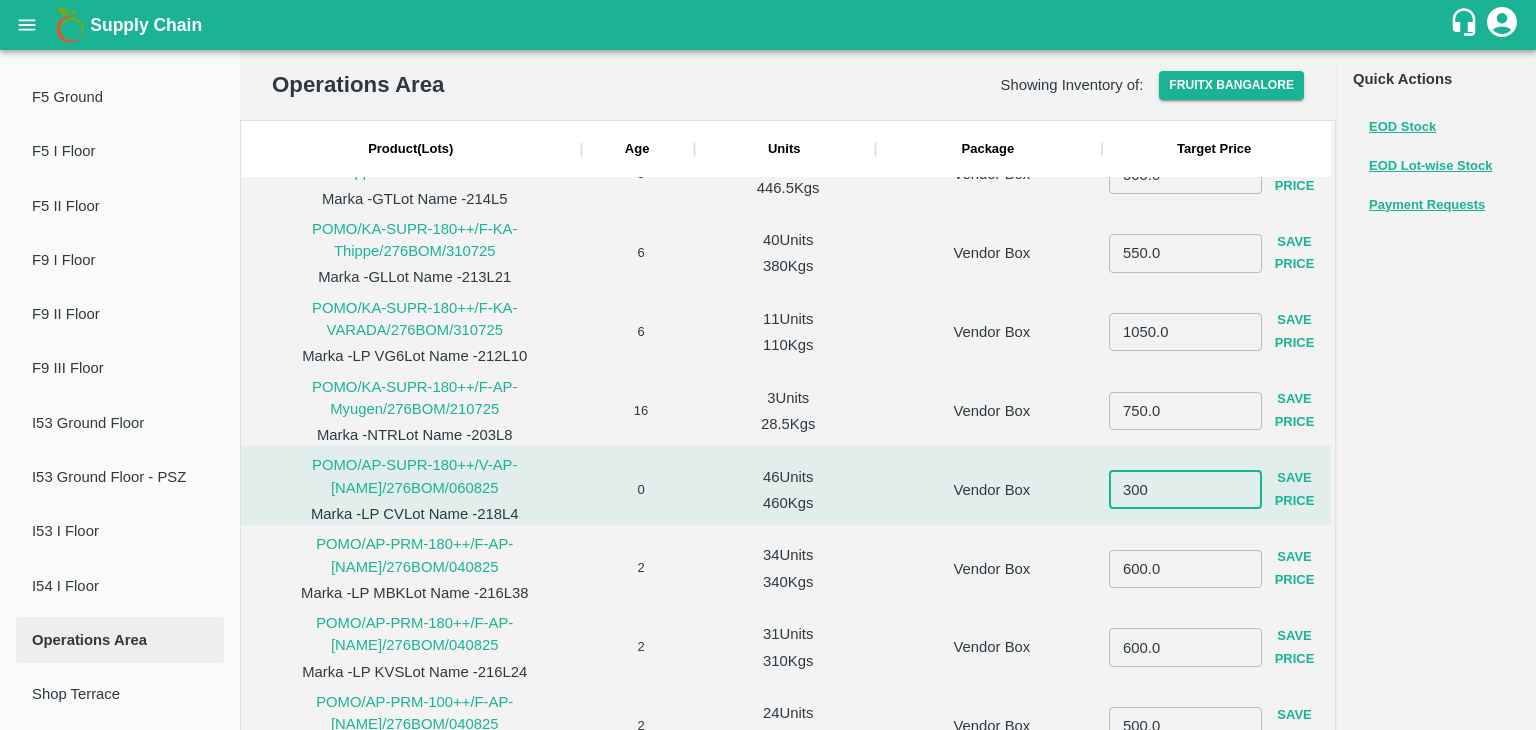 type on "300" 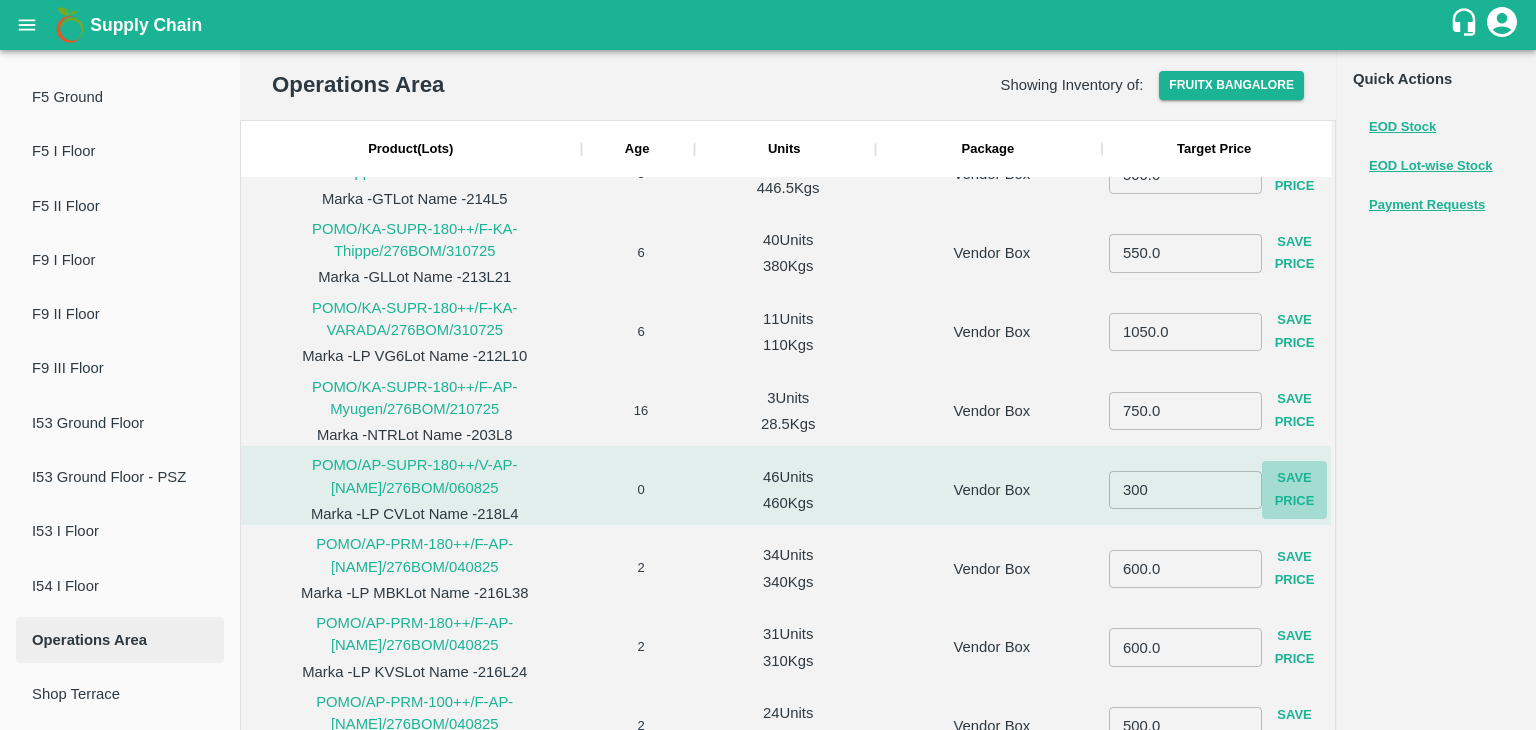 click on "Save Price" at bounding box center [1295, 490] 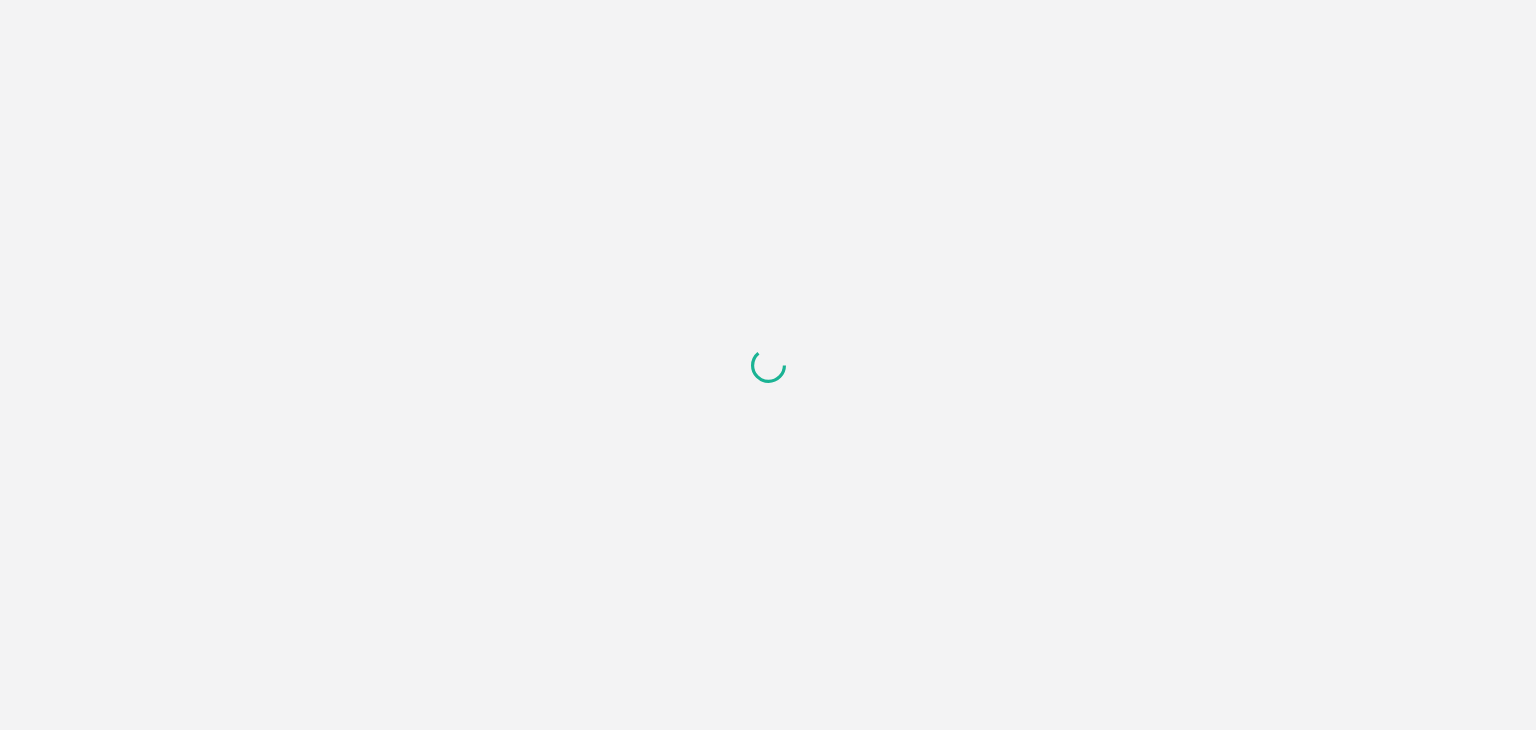 scroll, scrollTop: 0, scrollLeft: 0, axis: both 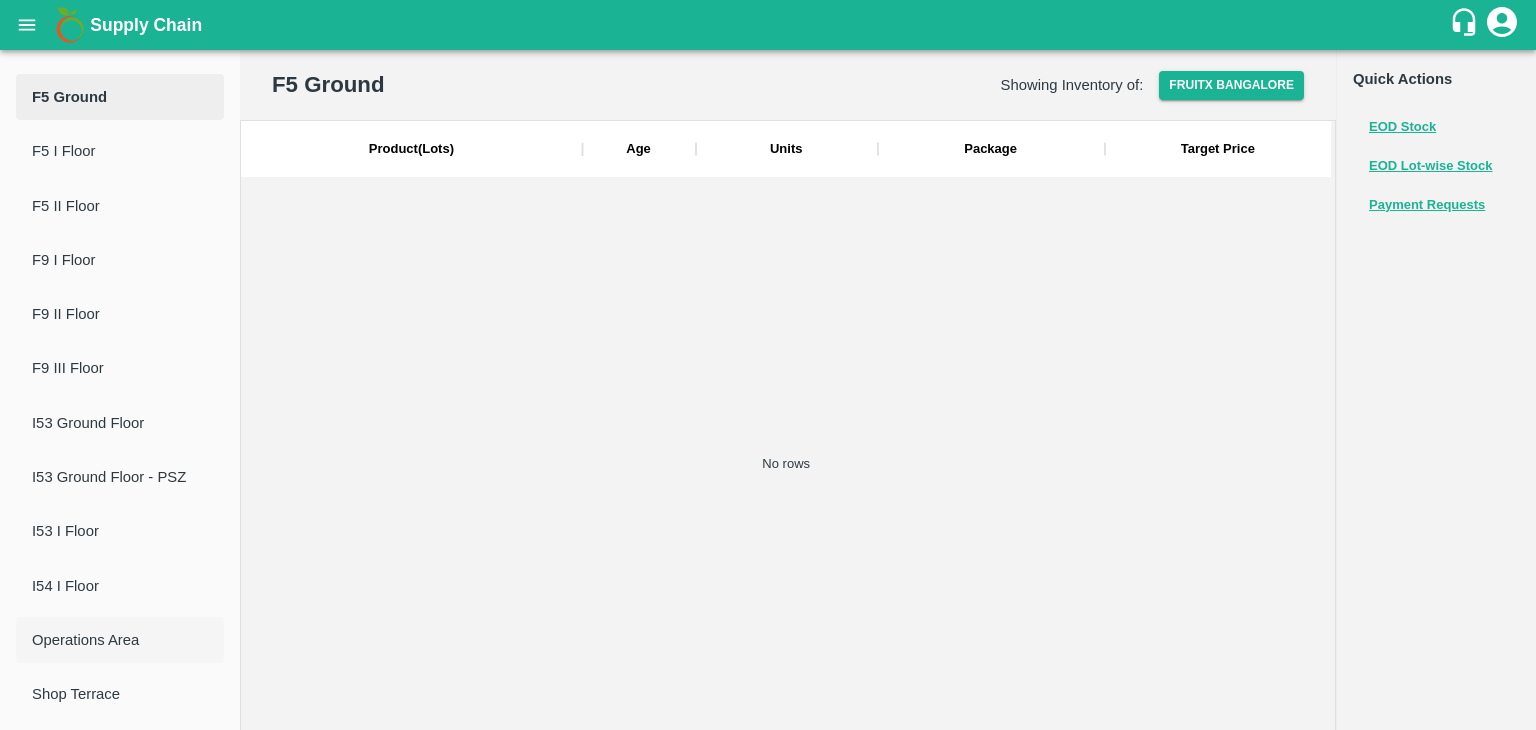 click on "Operations Area" at bounding box center (120, 640) 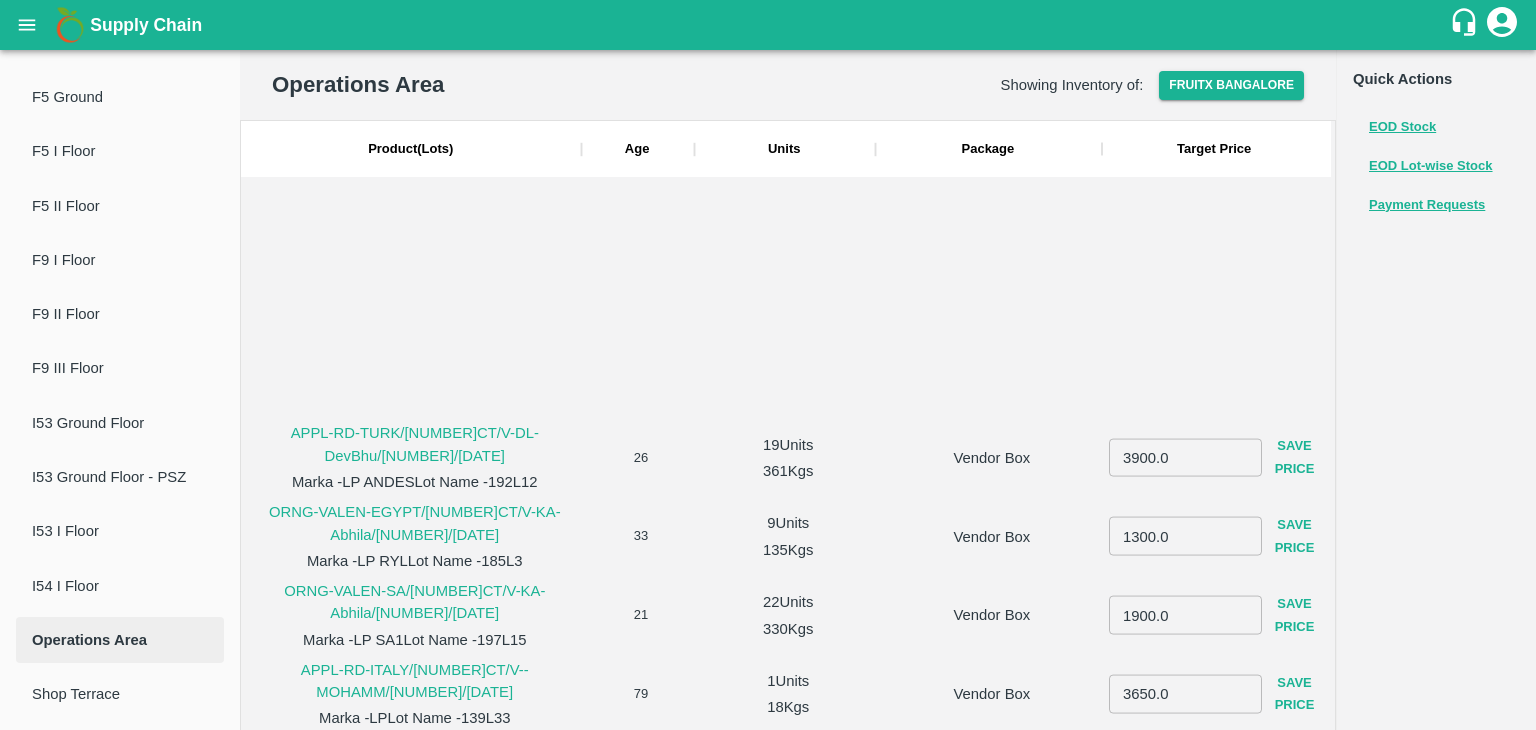 scroll, scrollTop: 514, scrollLeft: 0, axis: vertical 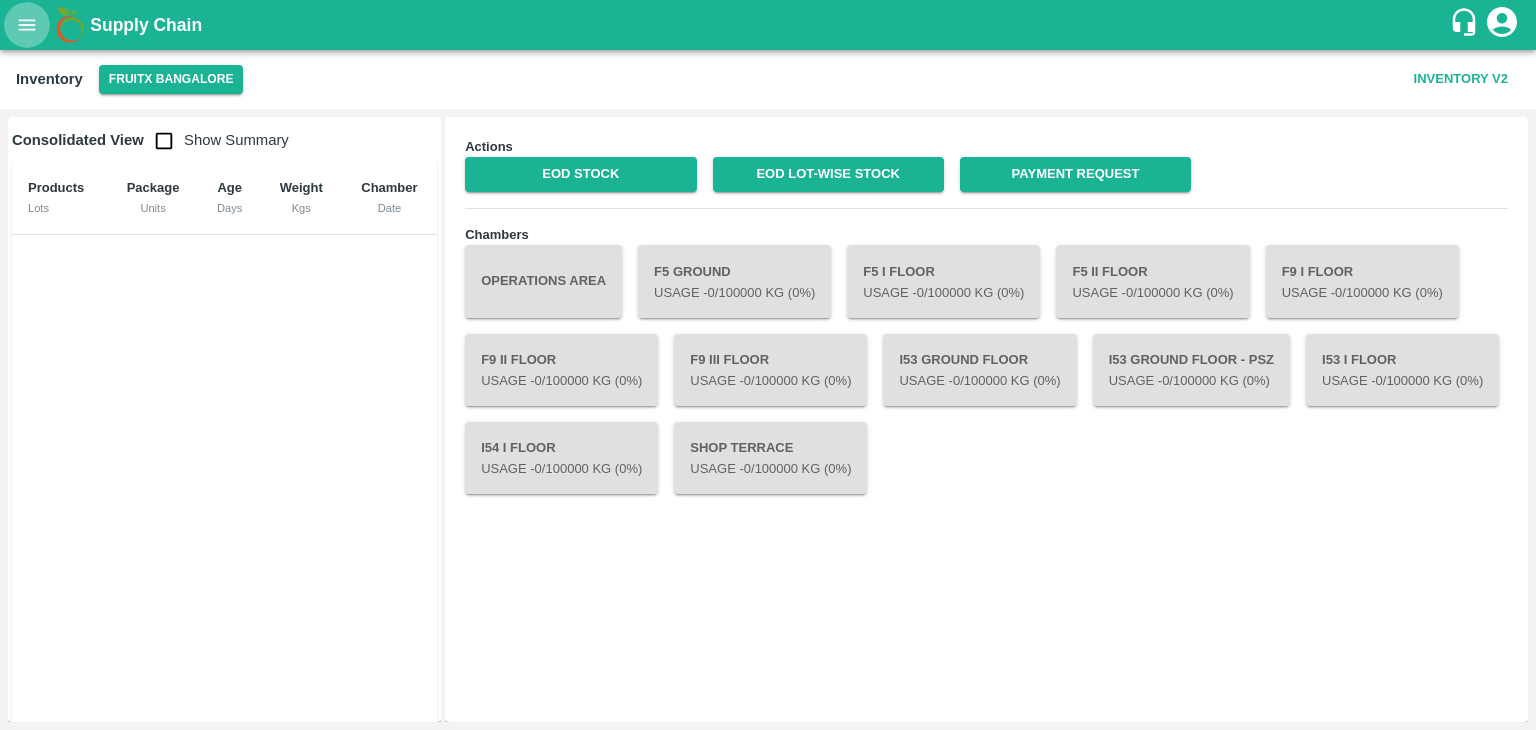 click 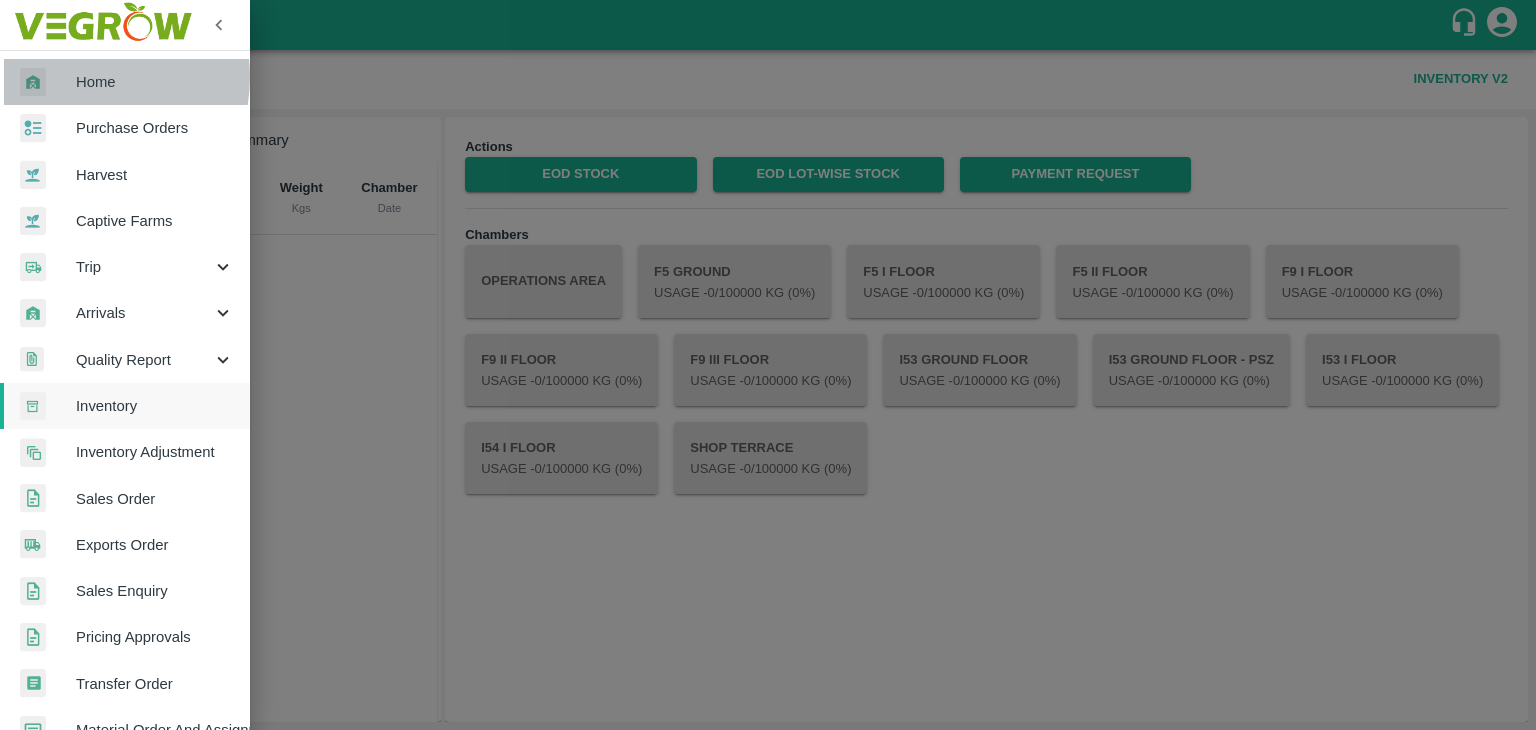 click on "Home" at bounding box center (155, 82) 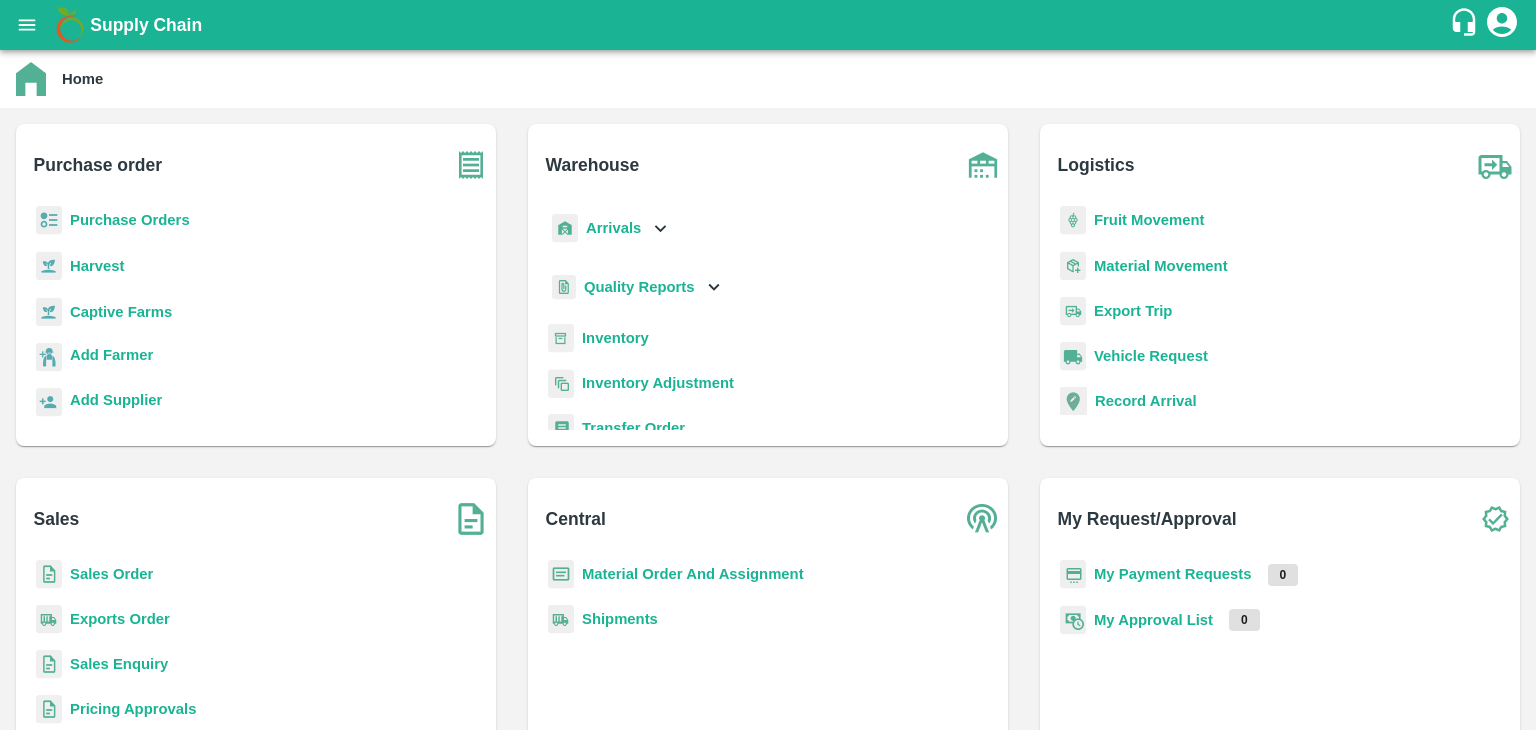 click on "Inventory" at bounding box center [615, 338] 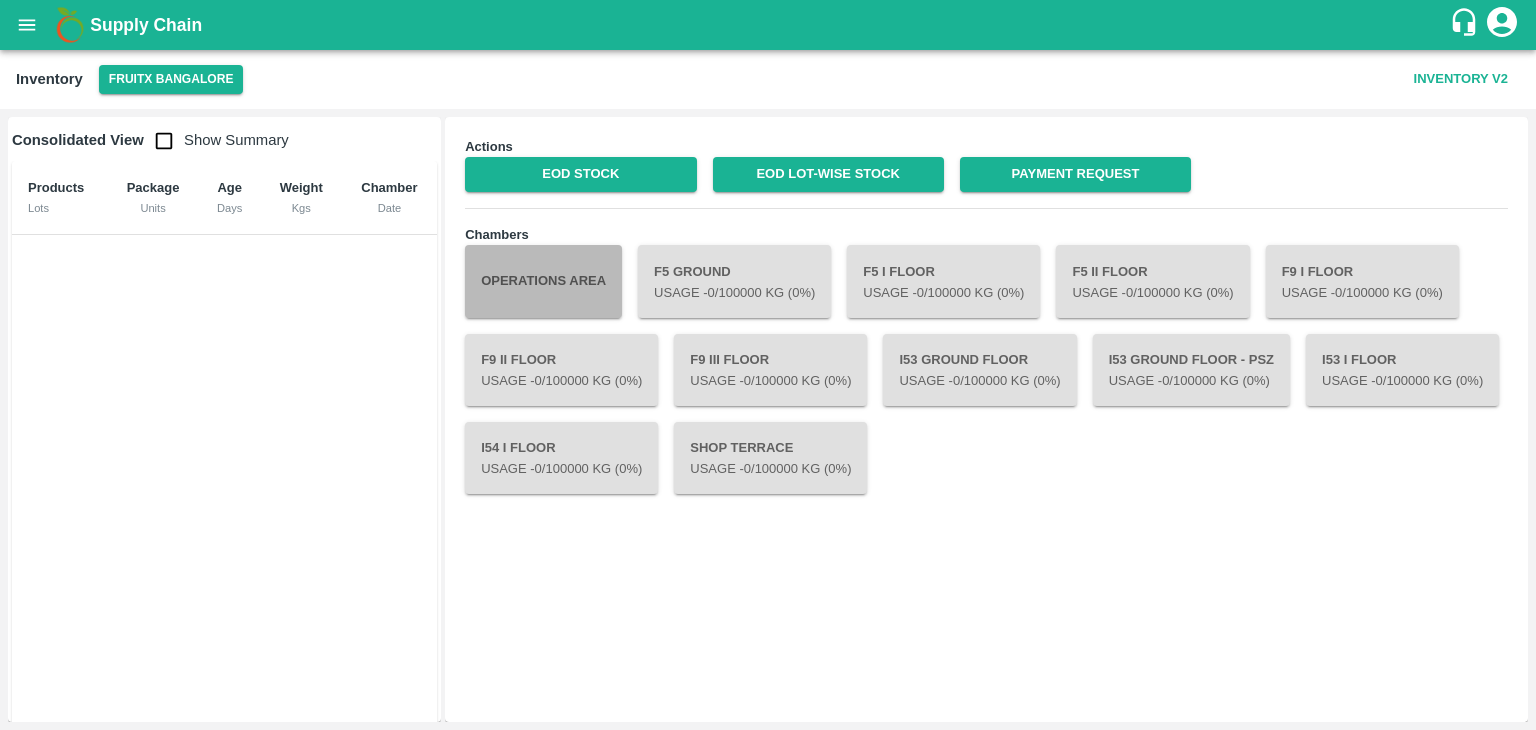 click on "Operations Area" at bounding box center [543, 281] 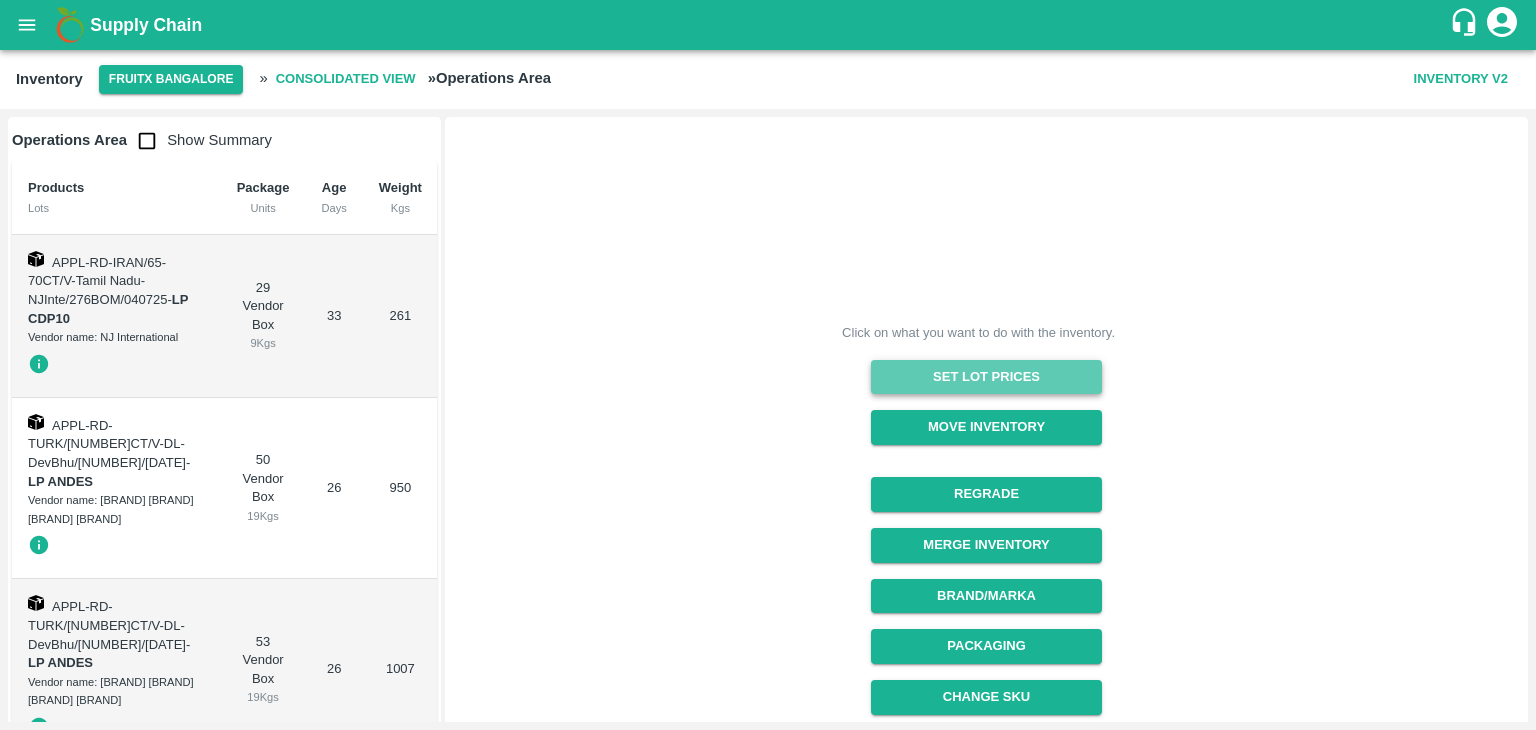 click on "Set Lot Prices" at bounding box center [986, 377] 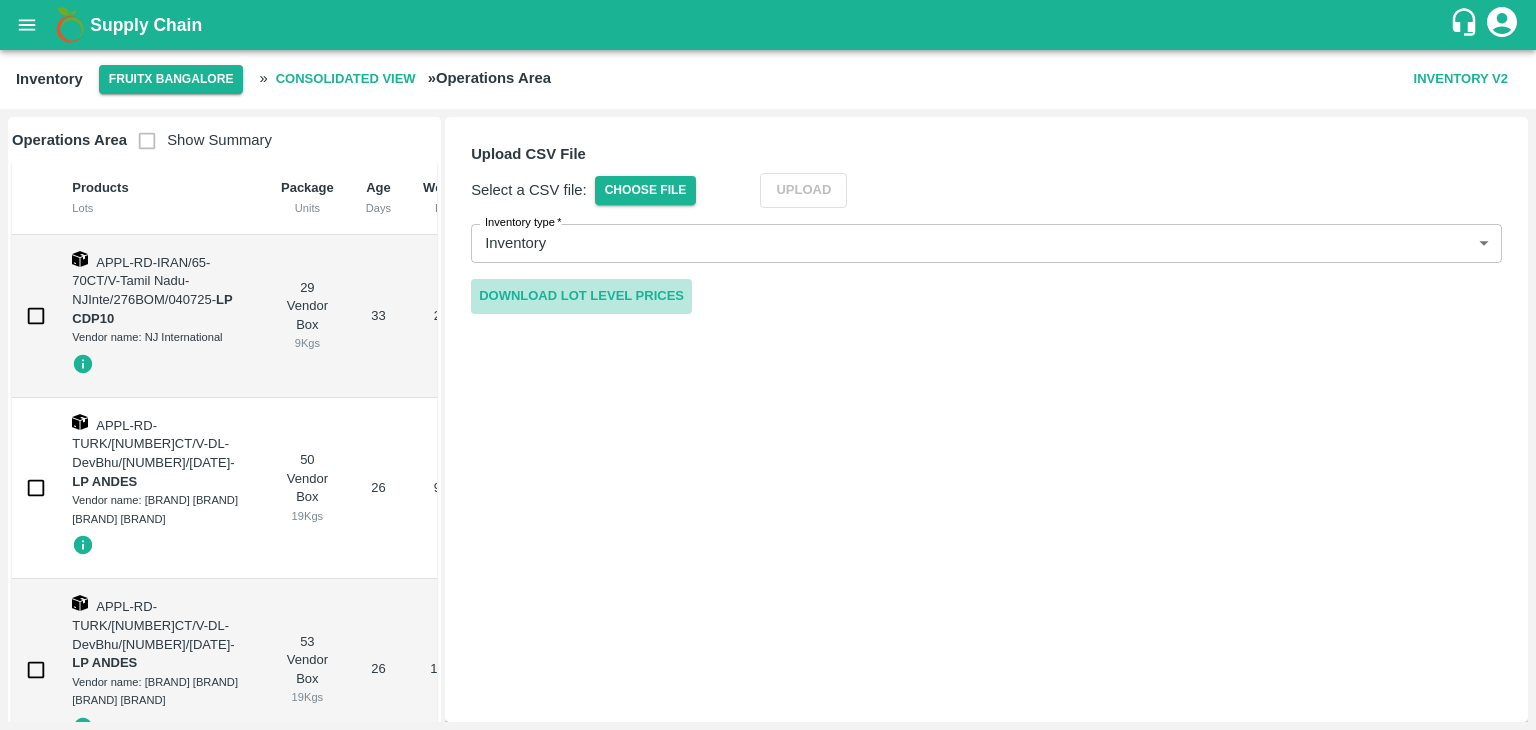click on "Download Lot Level Prices" at bounding box center (581, 296) 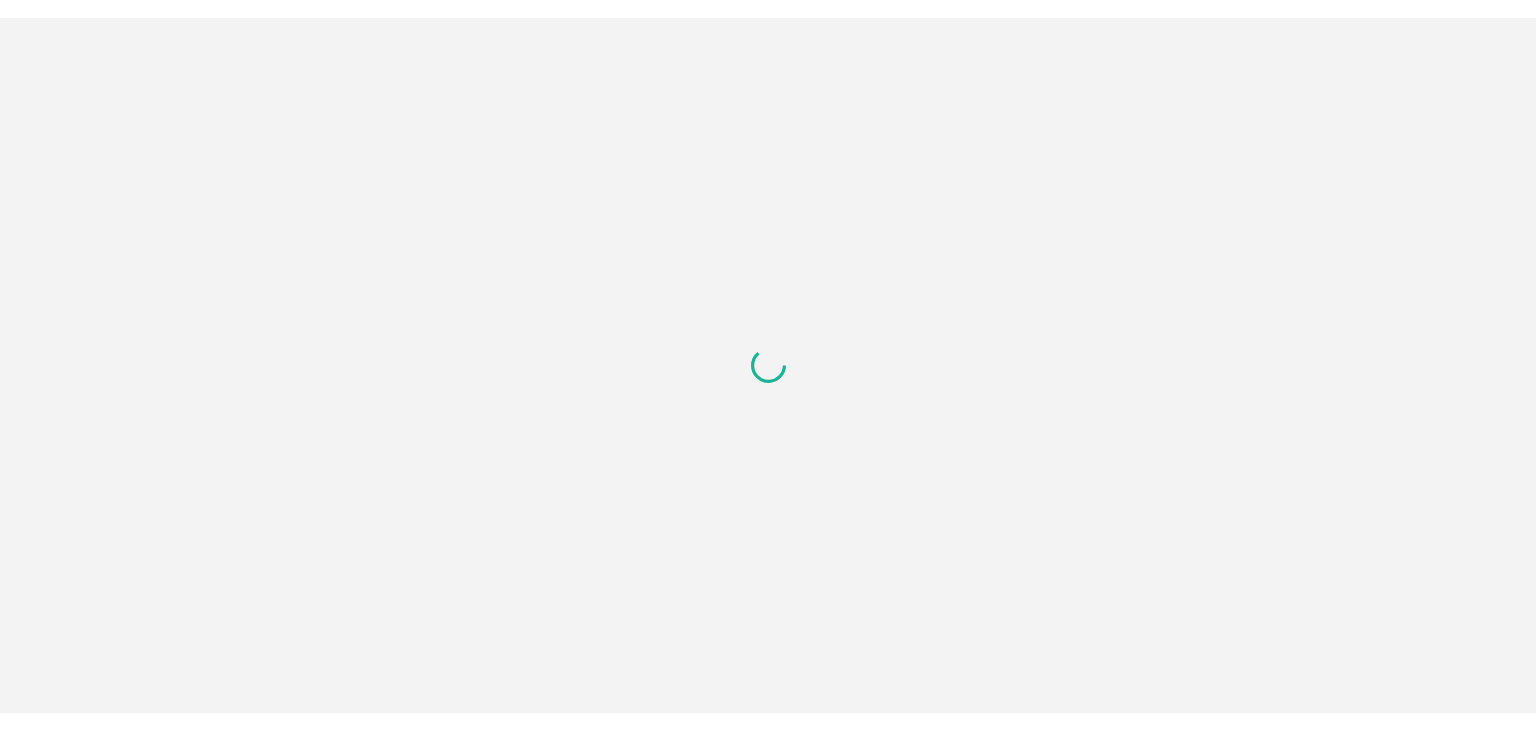 scroll, scrollTop: 0, scrollLeft: 0, axis: both 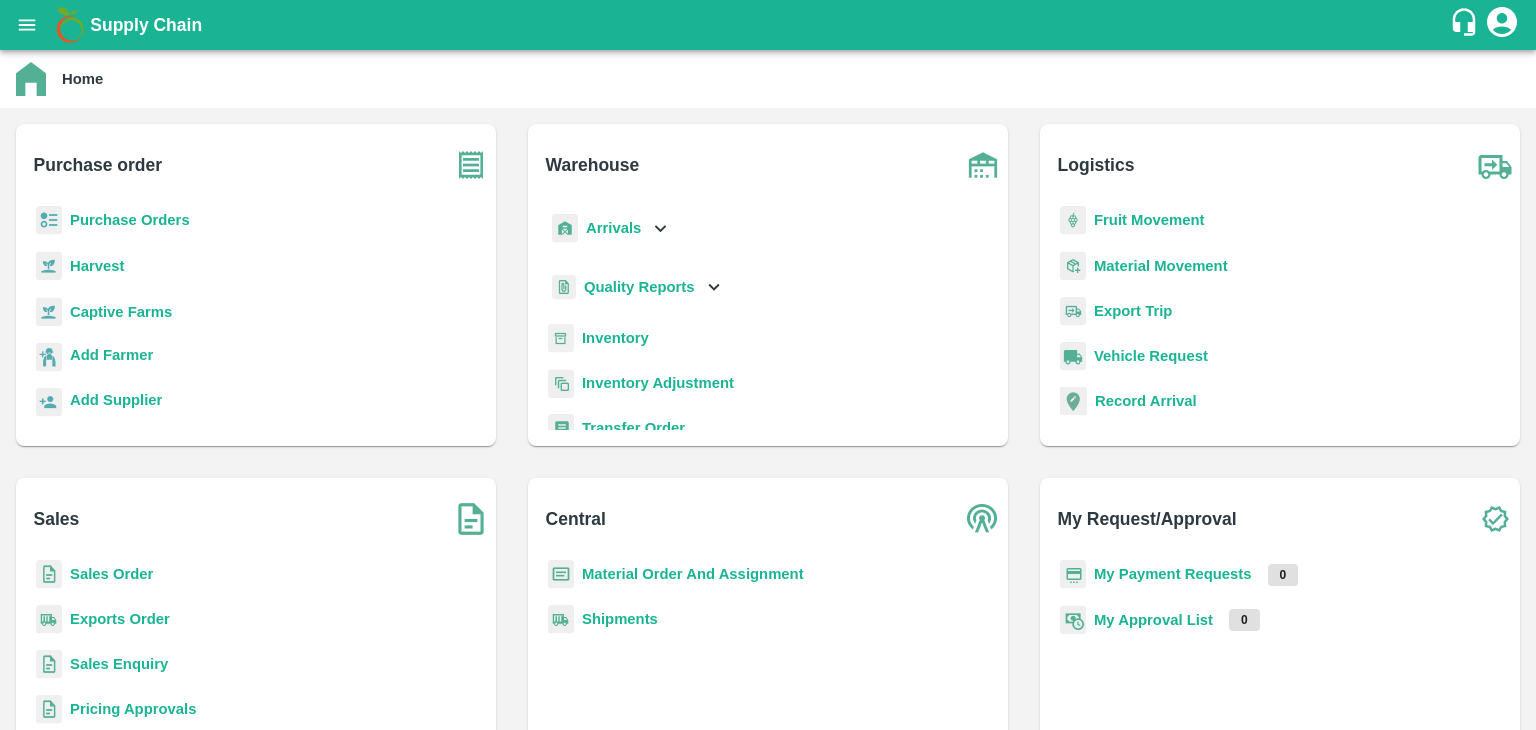 click on "Sales Enquiry" at bounding box center [119, 664] 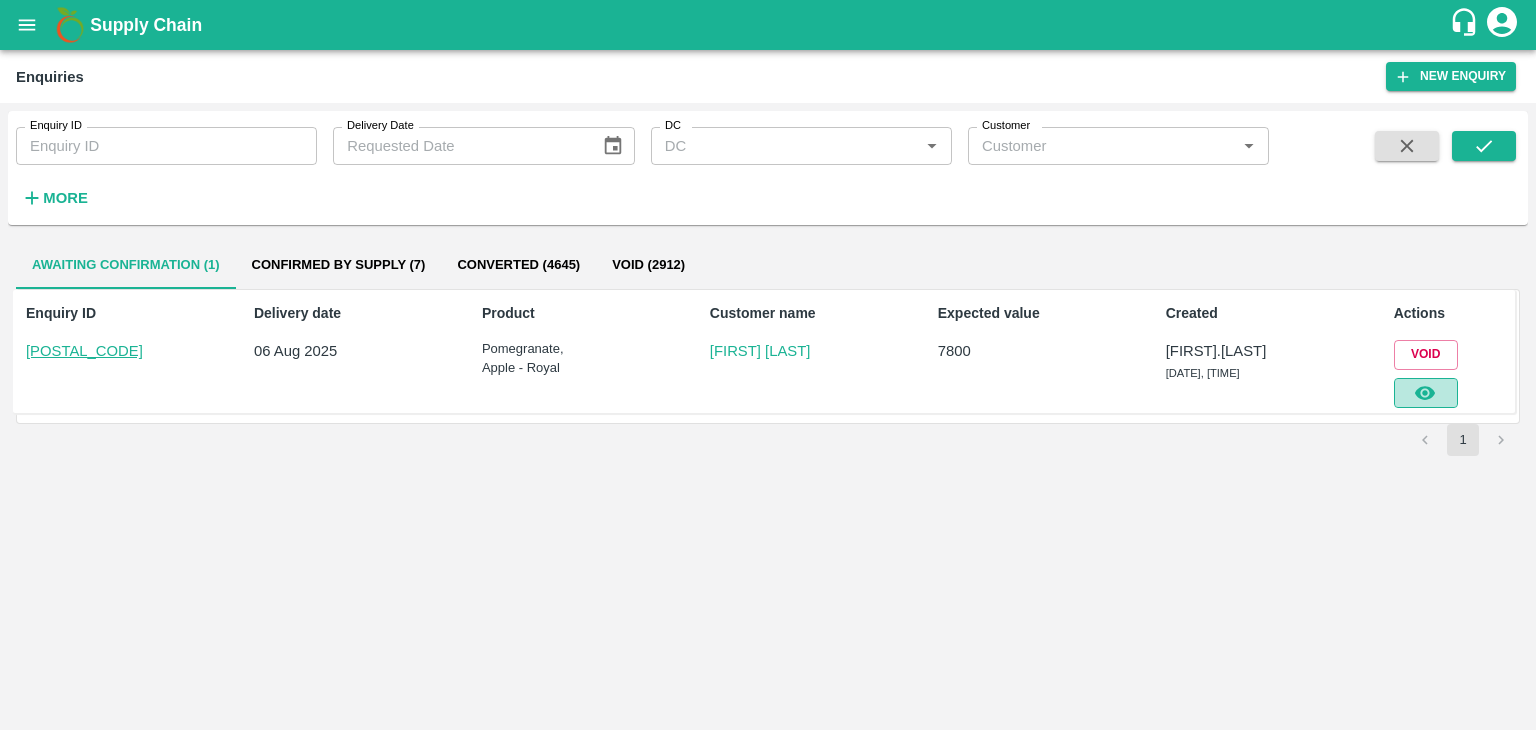 click 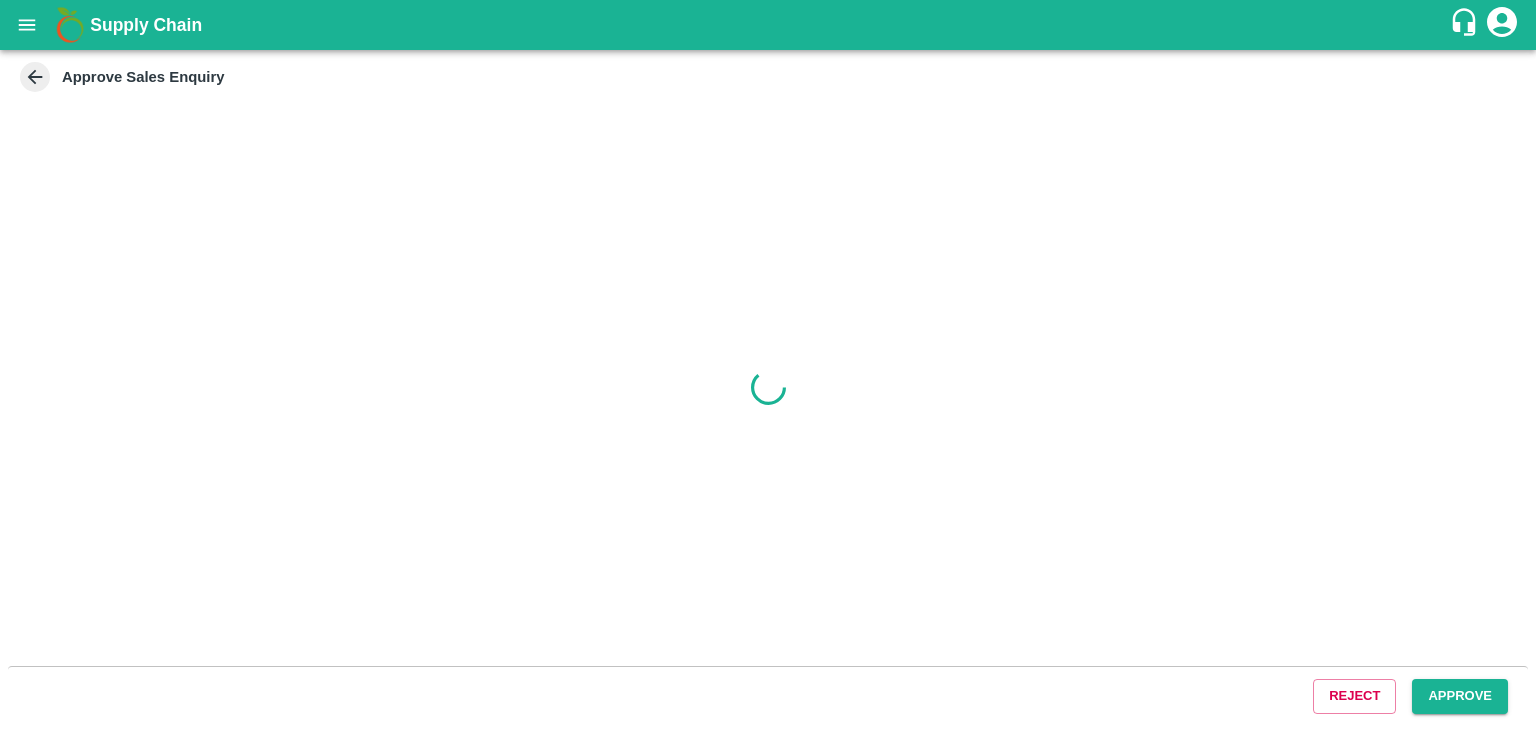 click on "Reject Approve" at bounding box center [768, 696] 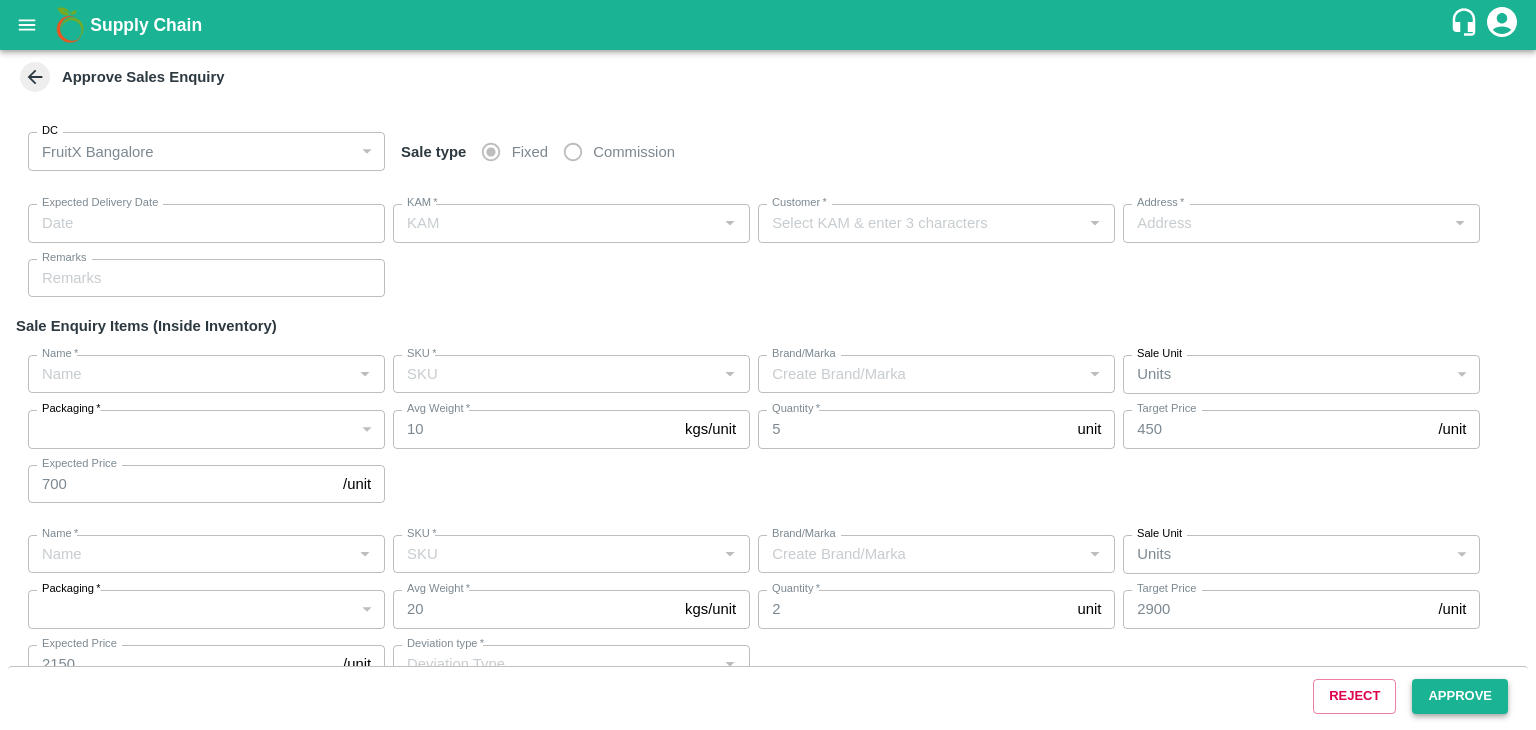 click on "Approve" at bounding box center (1460, 696) 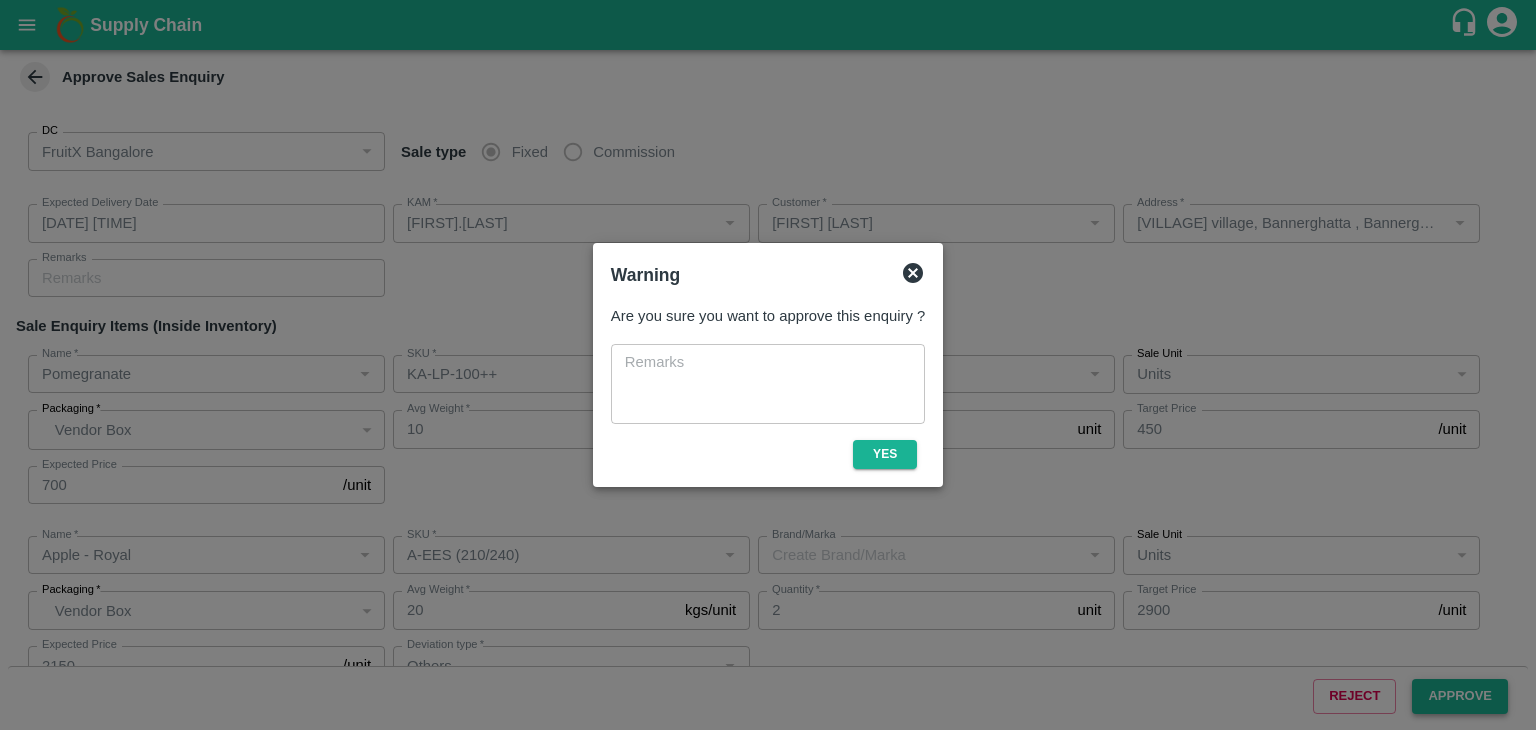 type on "06/08/2025 06:55 PM" 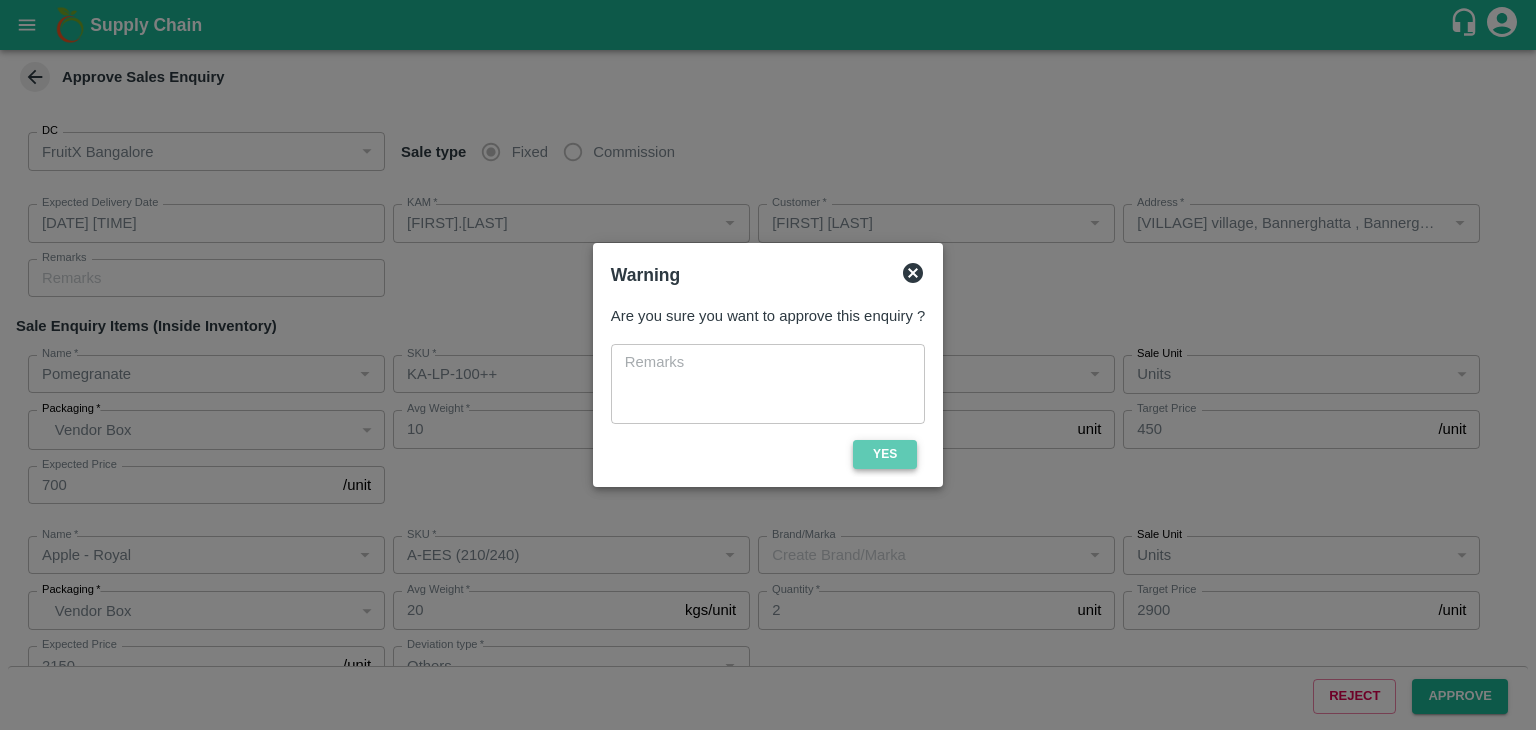 click on "Yes" at bounding box center [885, 454] 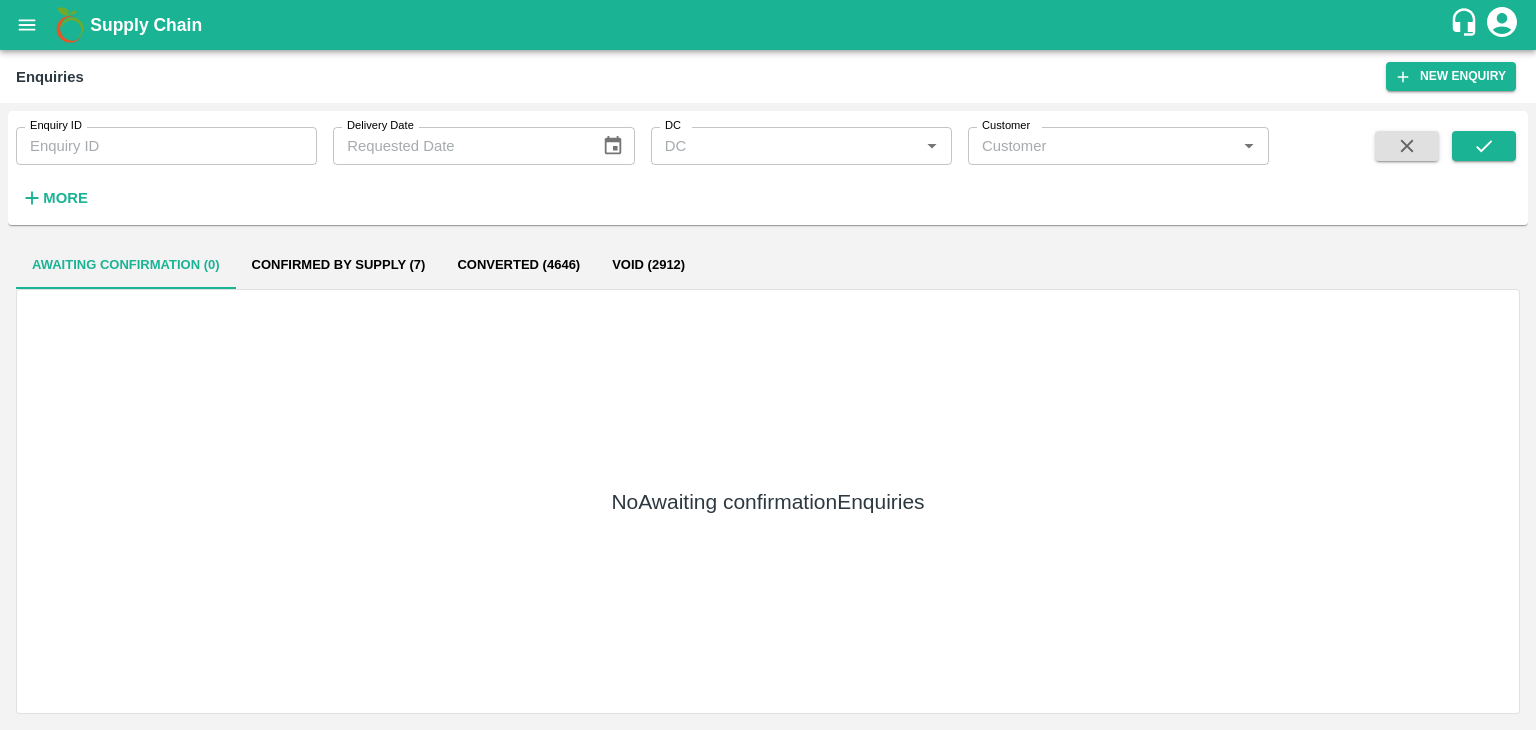 click at bounding box center (1484, 172) 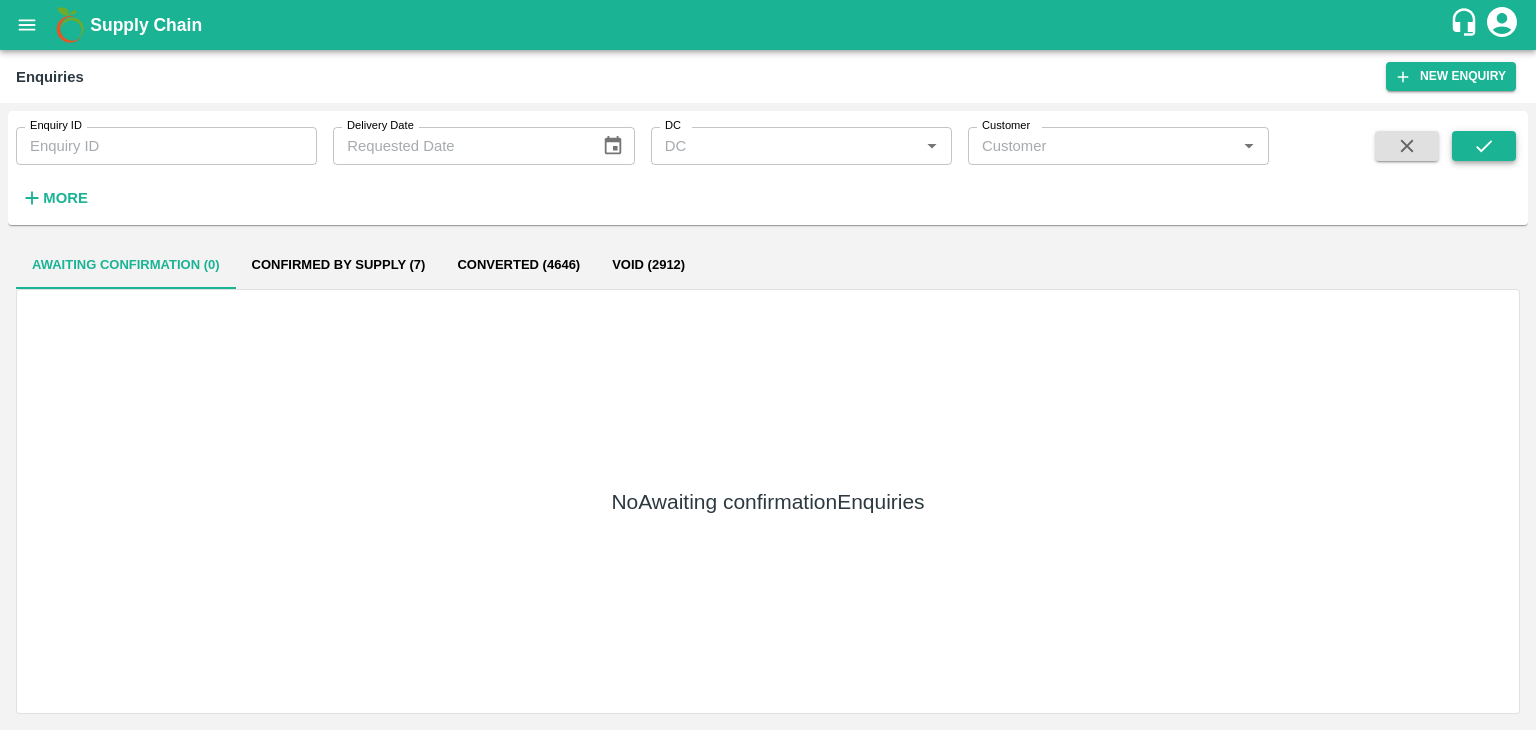 click 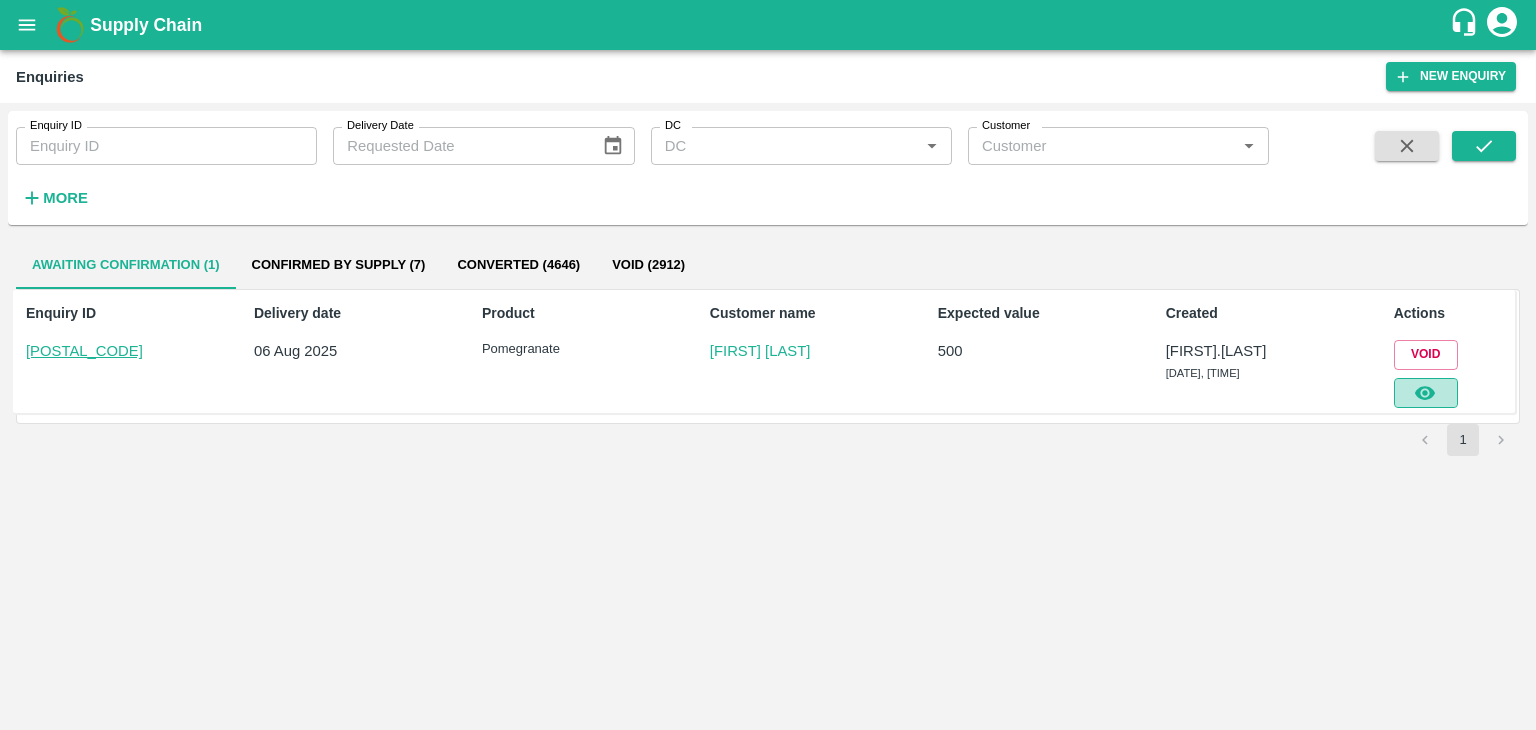 click 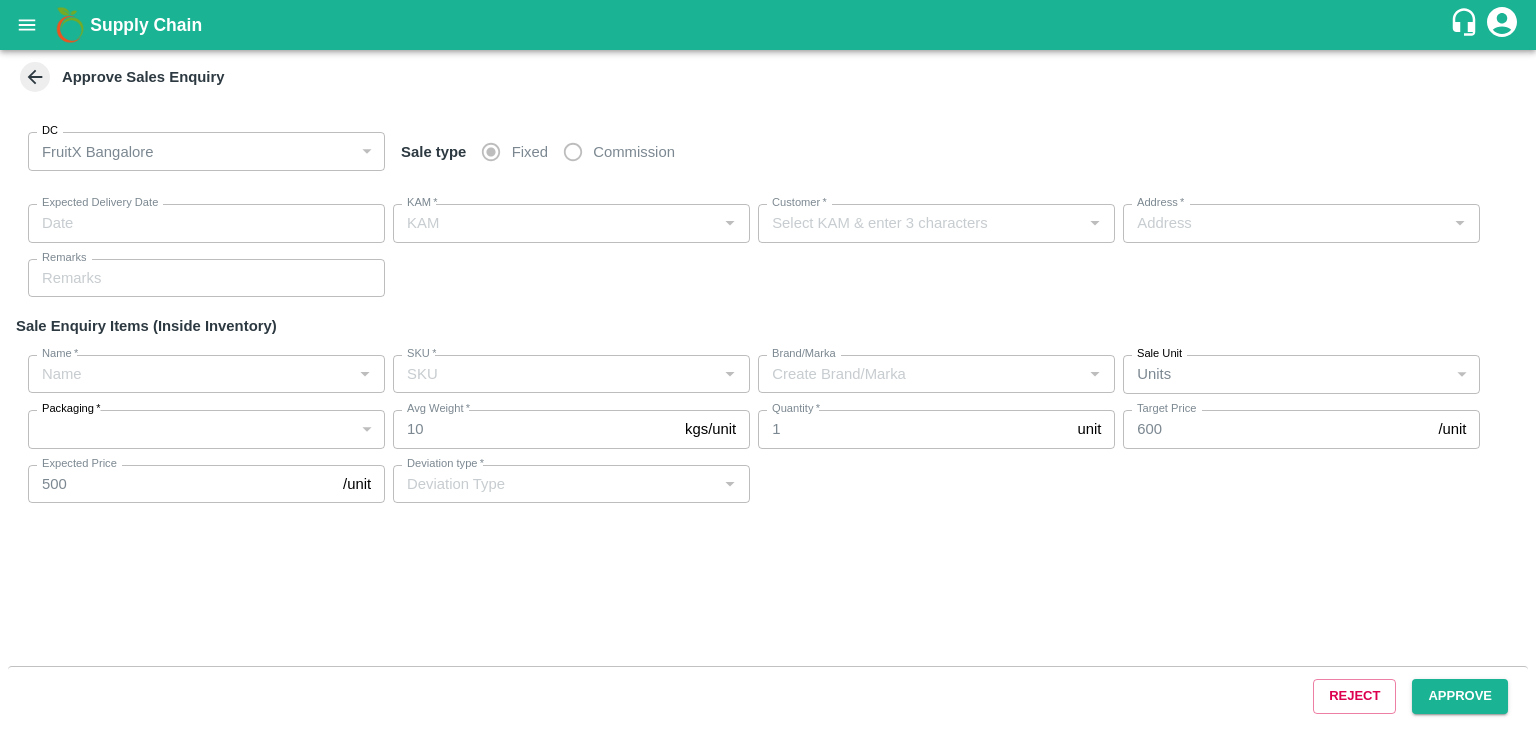 type on "06/08/2025 06:55 PM" 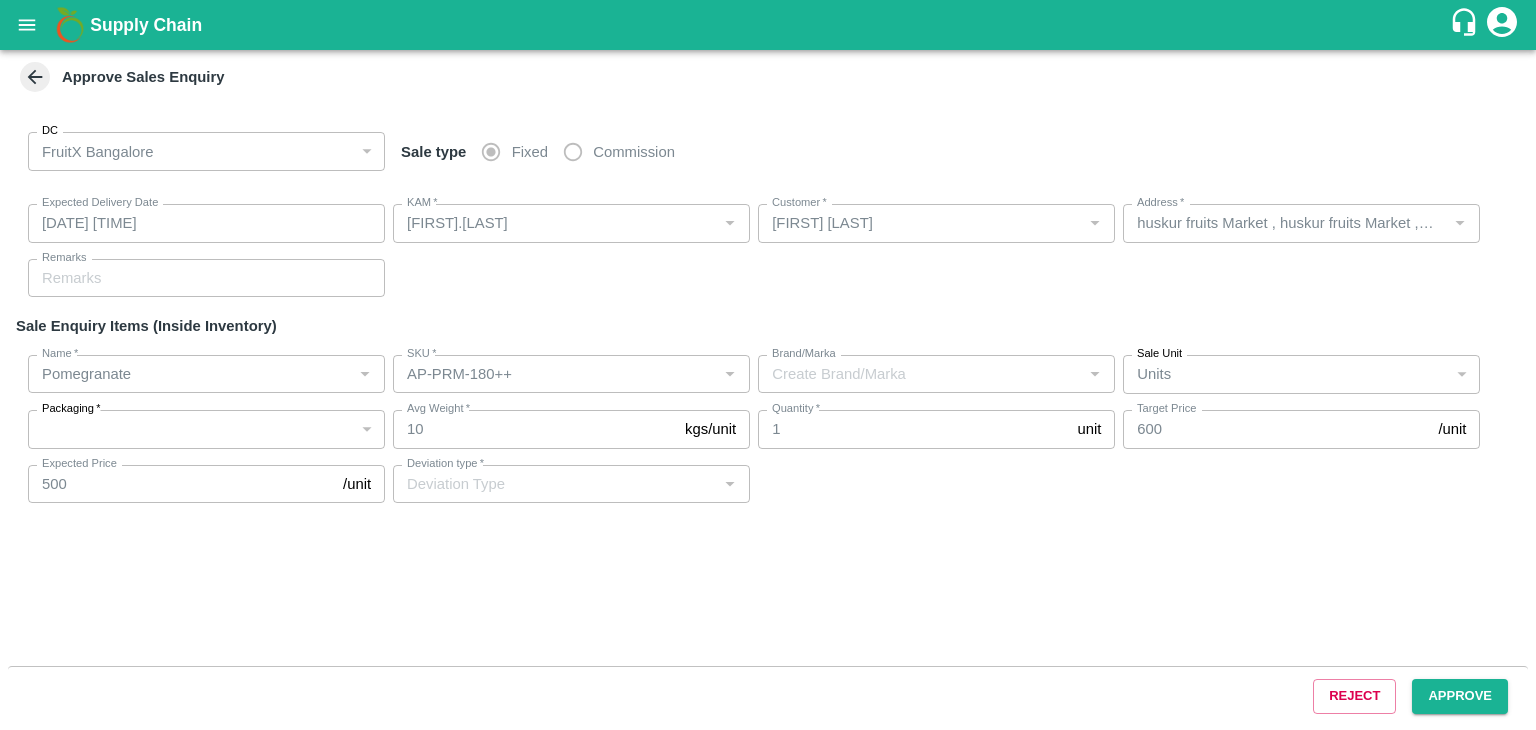 type on "LP MBK" 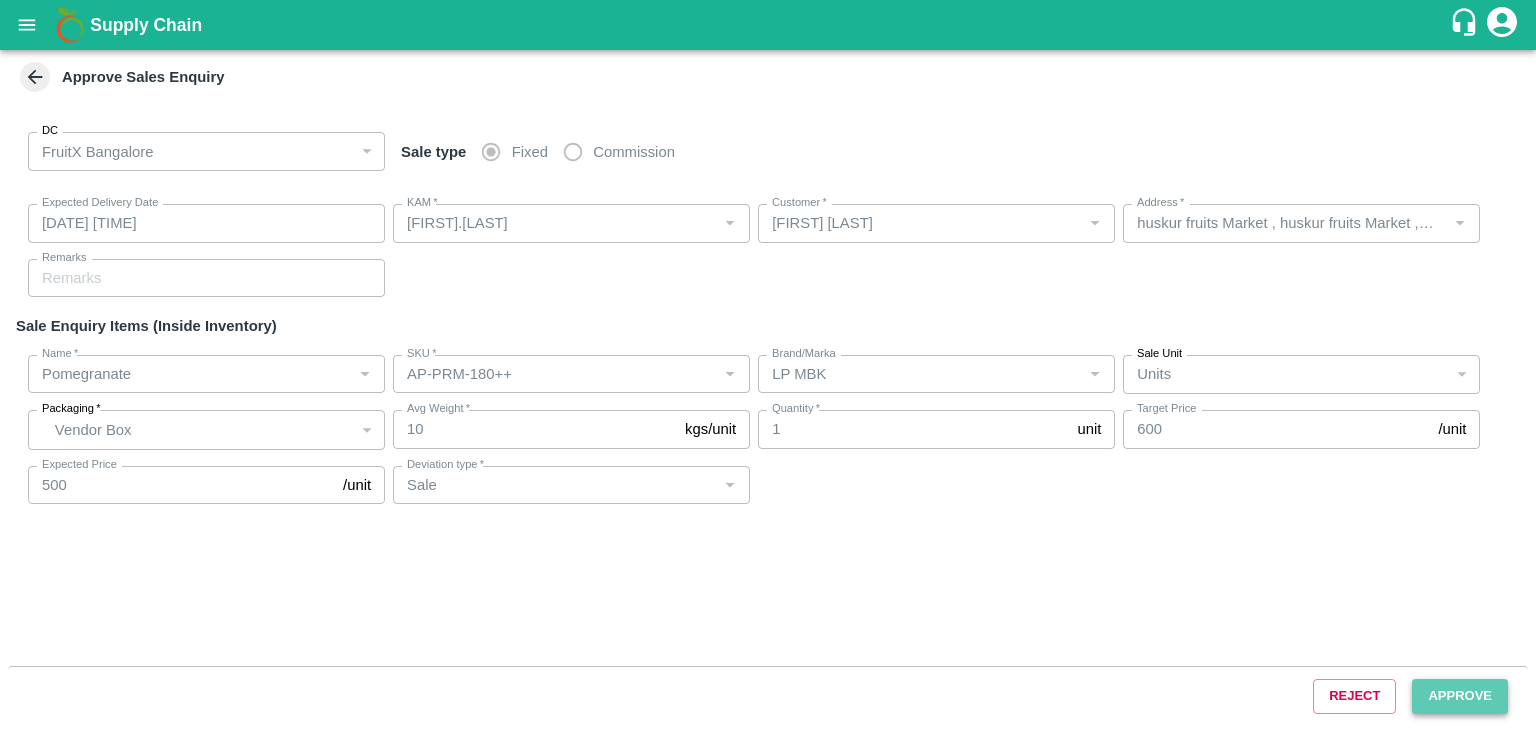 click on "Approve" at bounding box center (1460, 696) 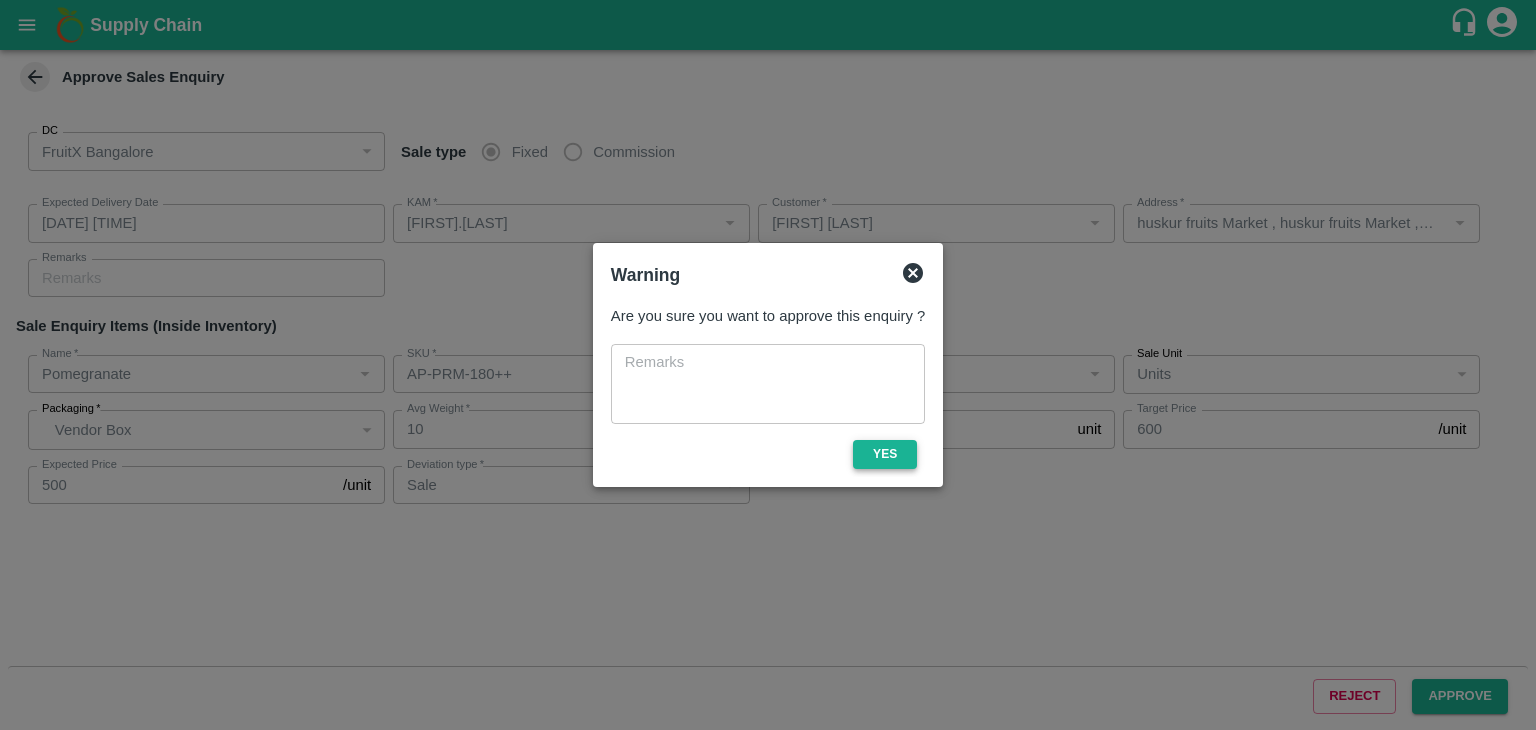 click on "Yes" at bounding box center [885, 454] 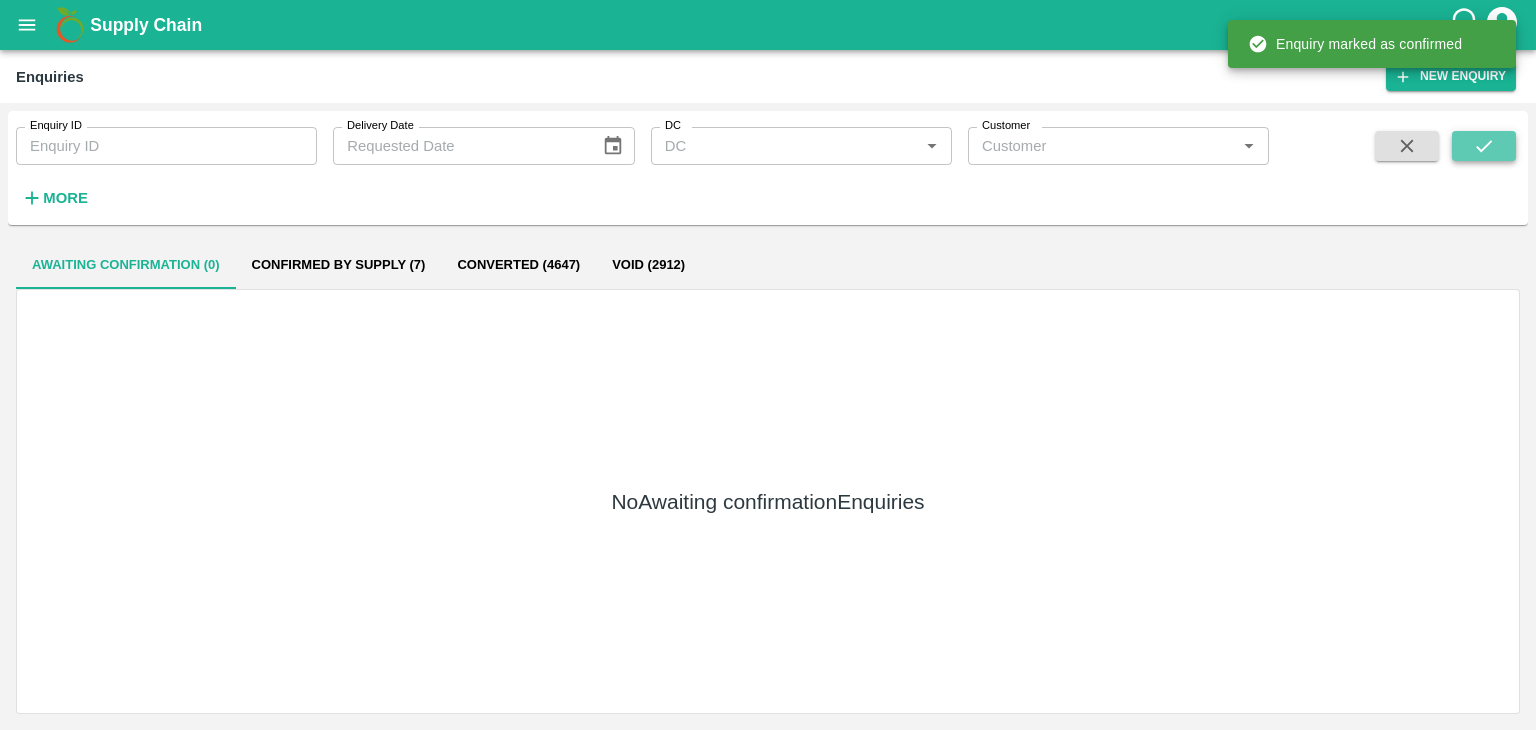 click at bounding box center [1484, 146] 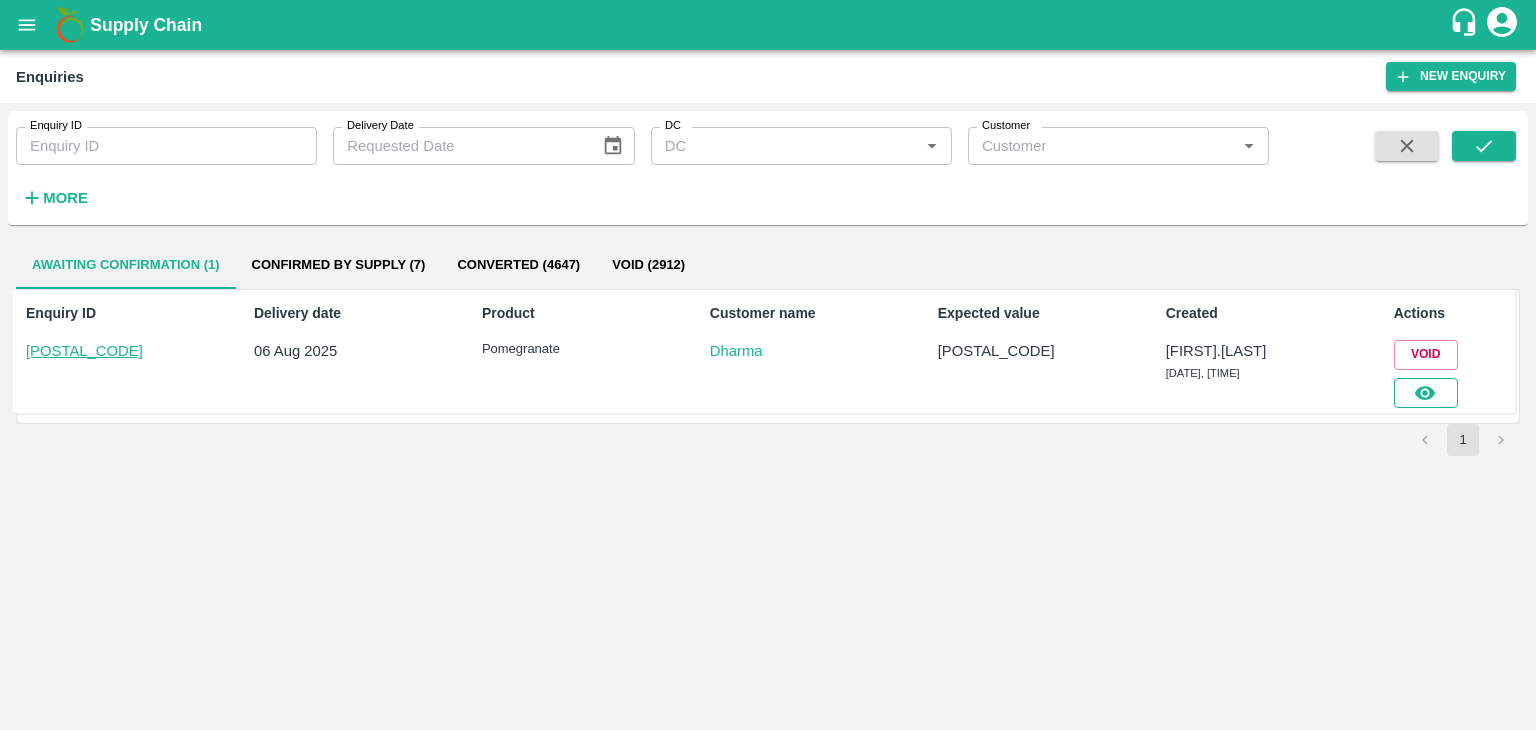 click 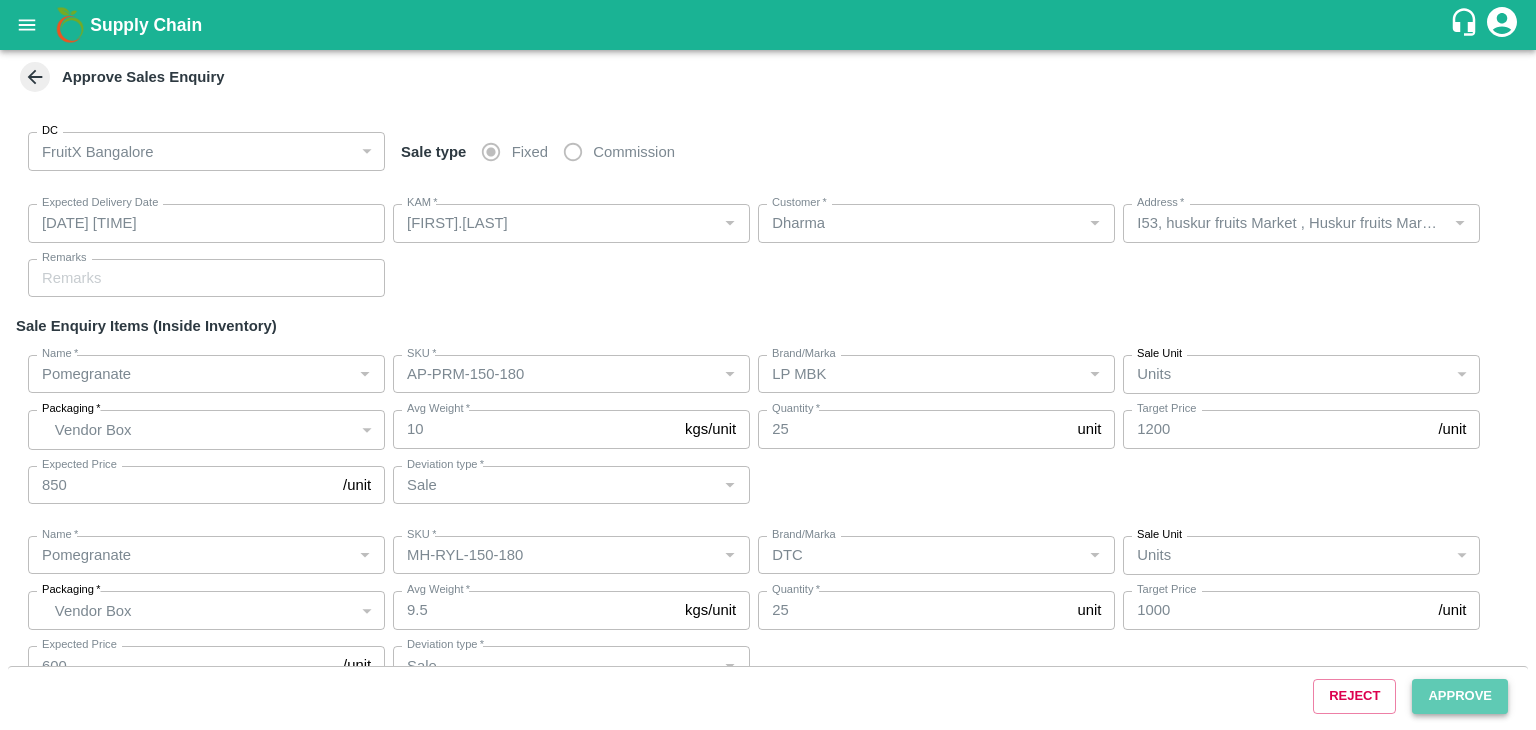type on "06/08/2025 06:50 PM" 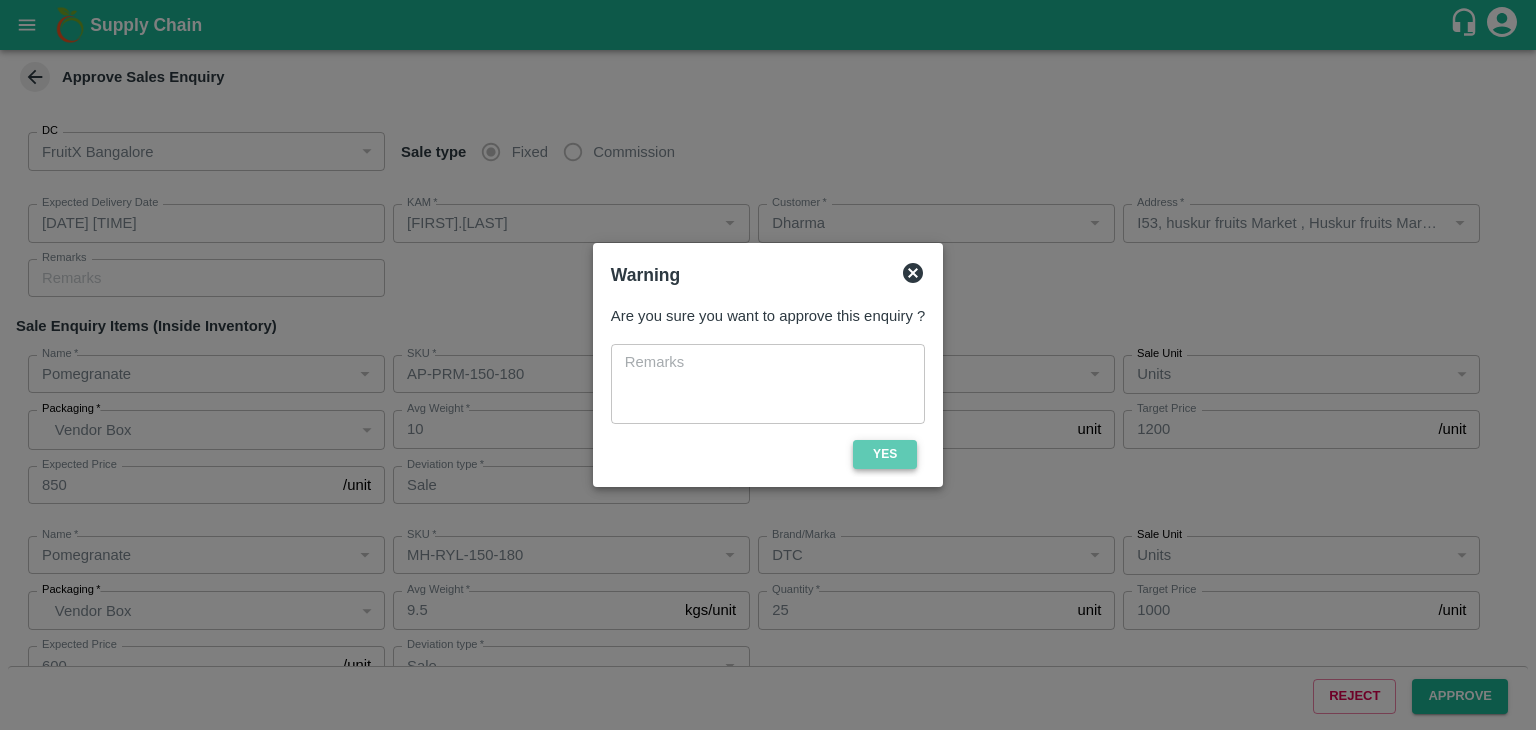 click on "Yes" at bounding box center [885, 454] 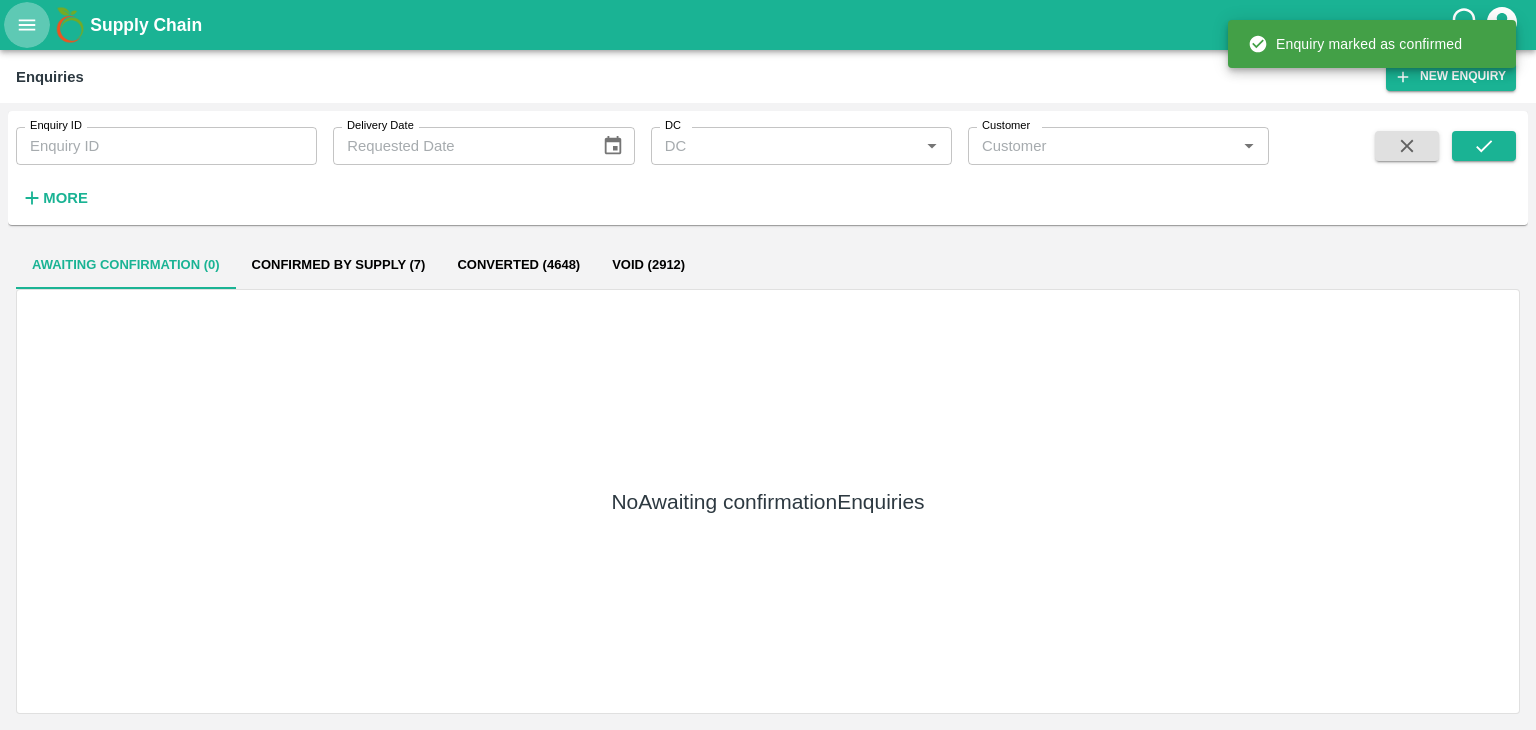 type 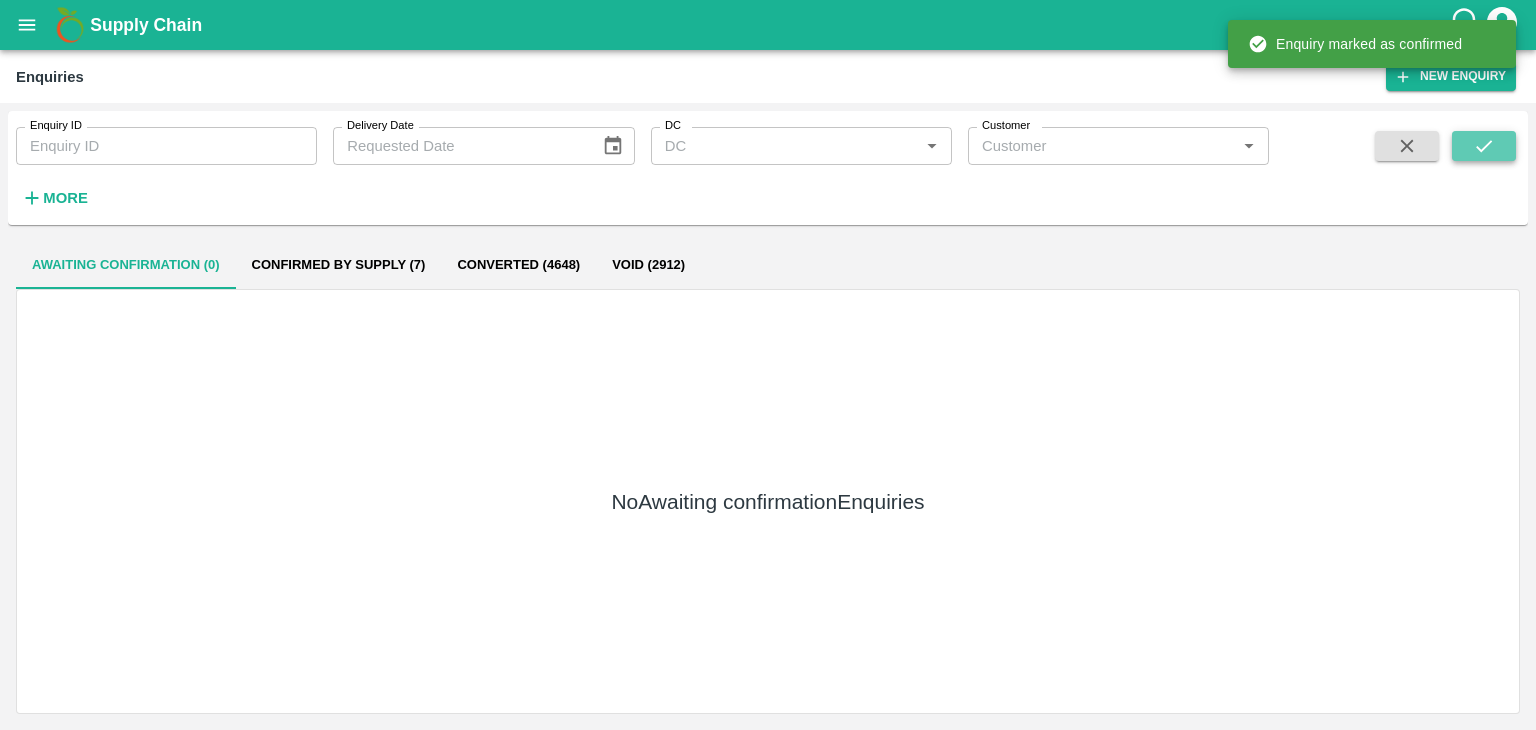 click 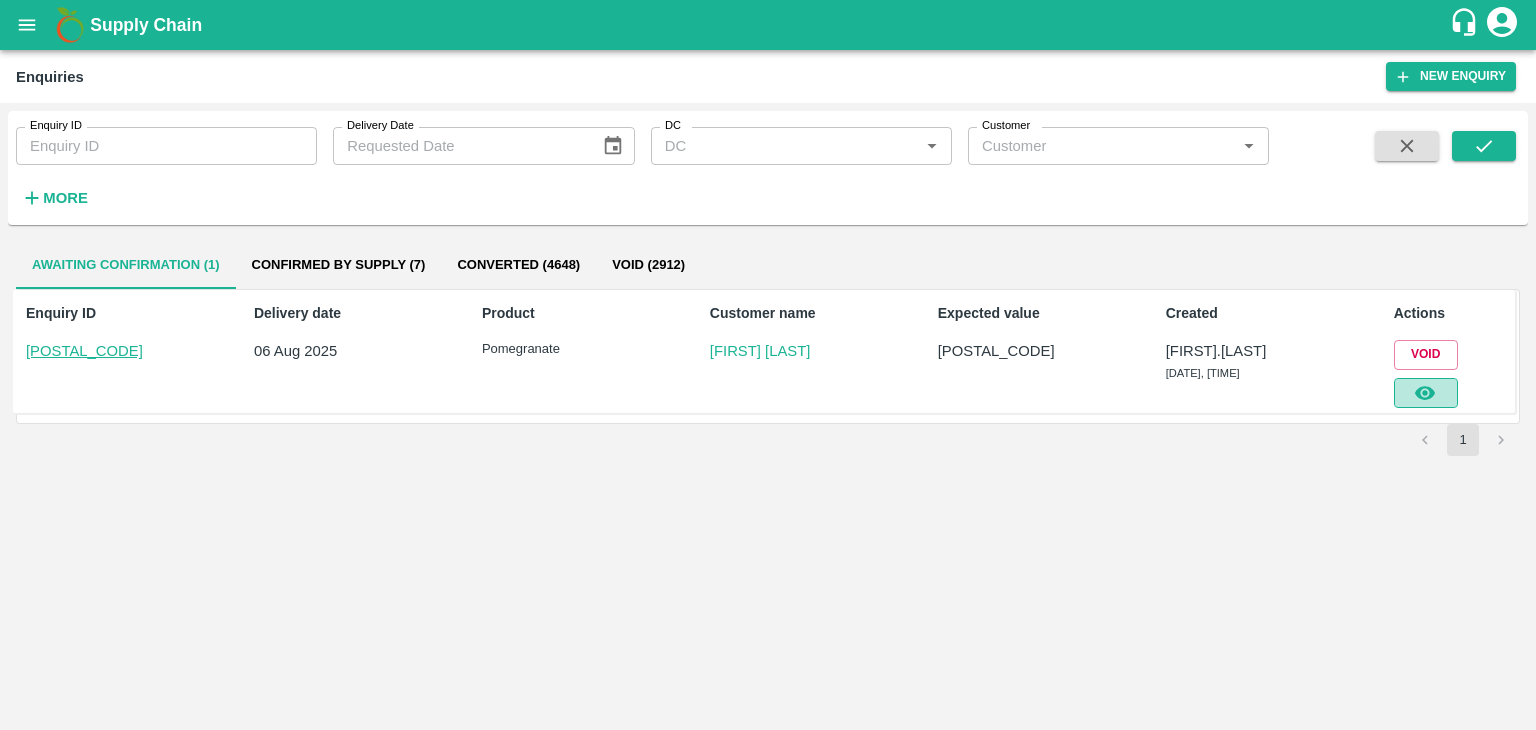 click at bounding box center [1426, 393] 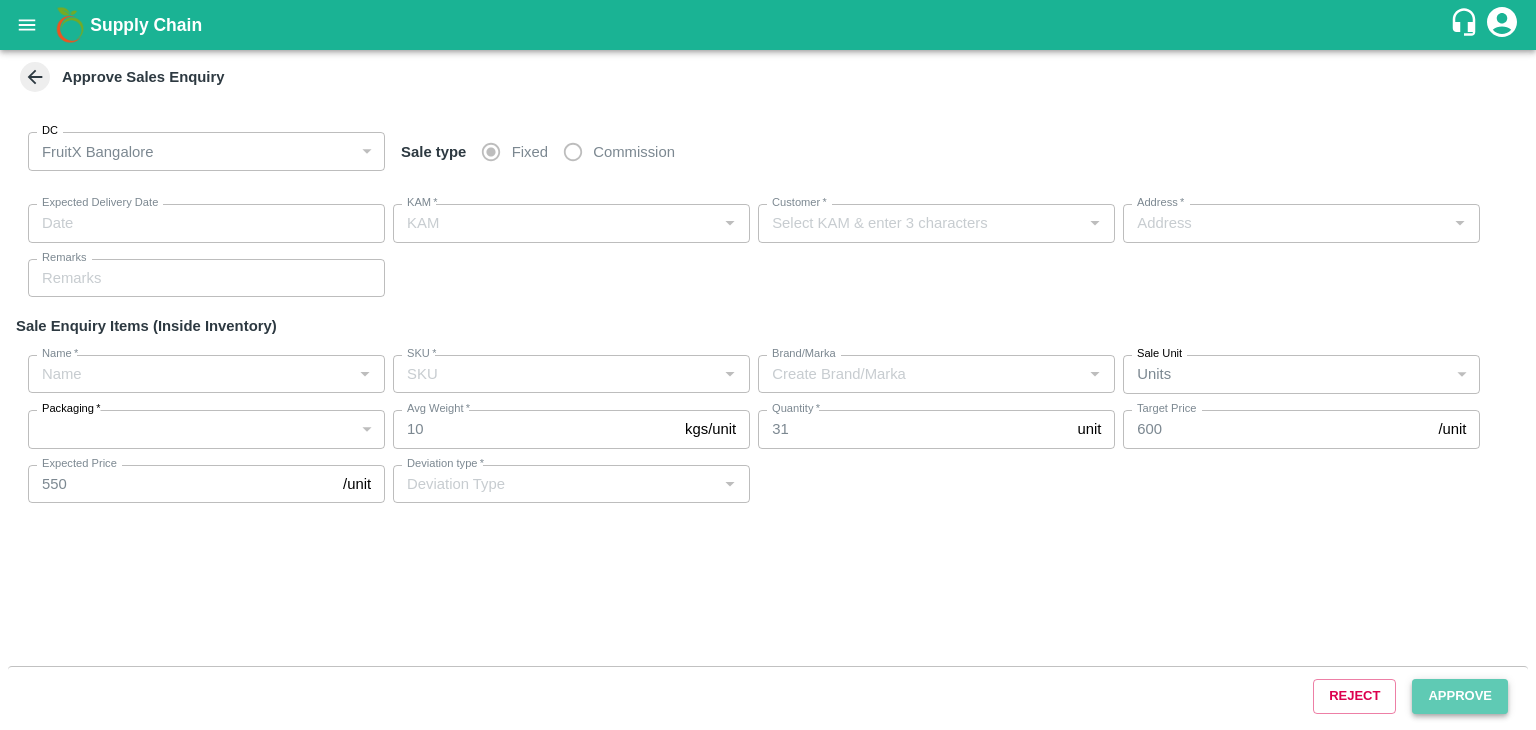 click on "Approve" at bounding box center [1460, 696] 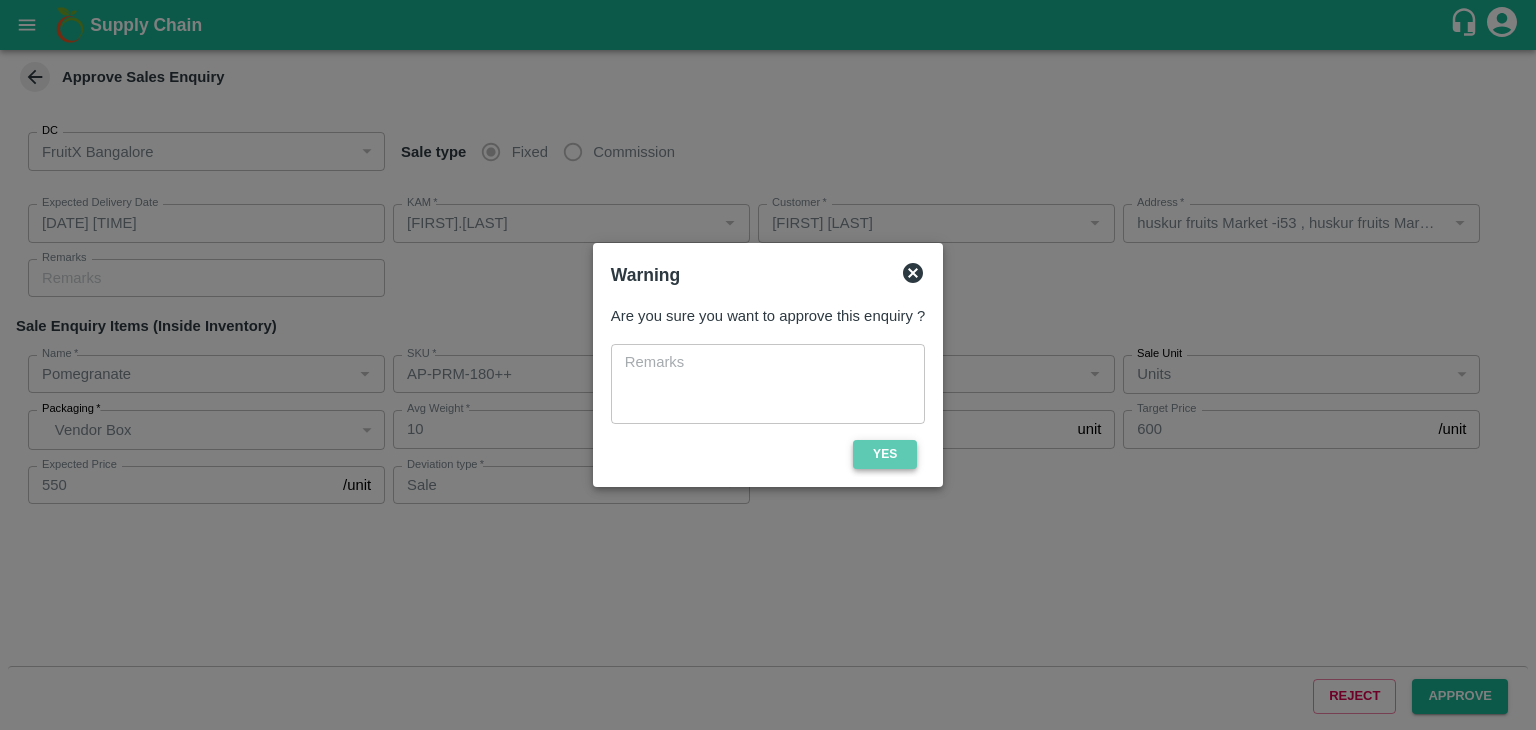 click on "Yes" at bounding box center [885, 454] 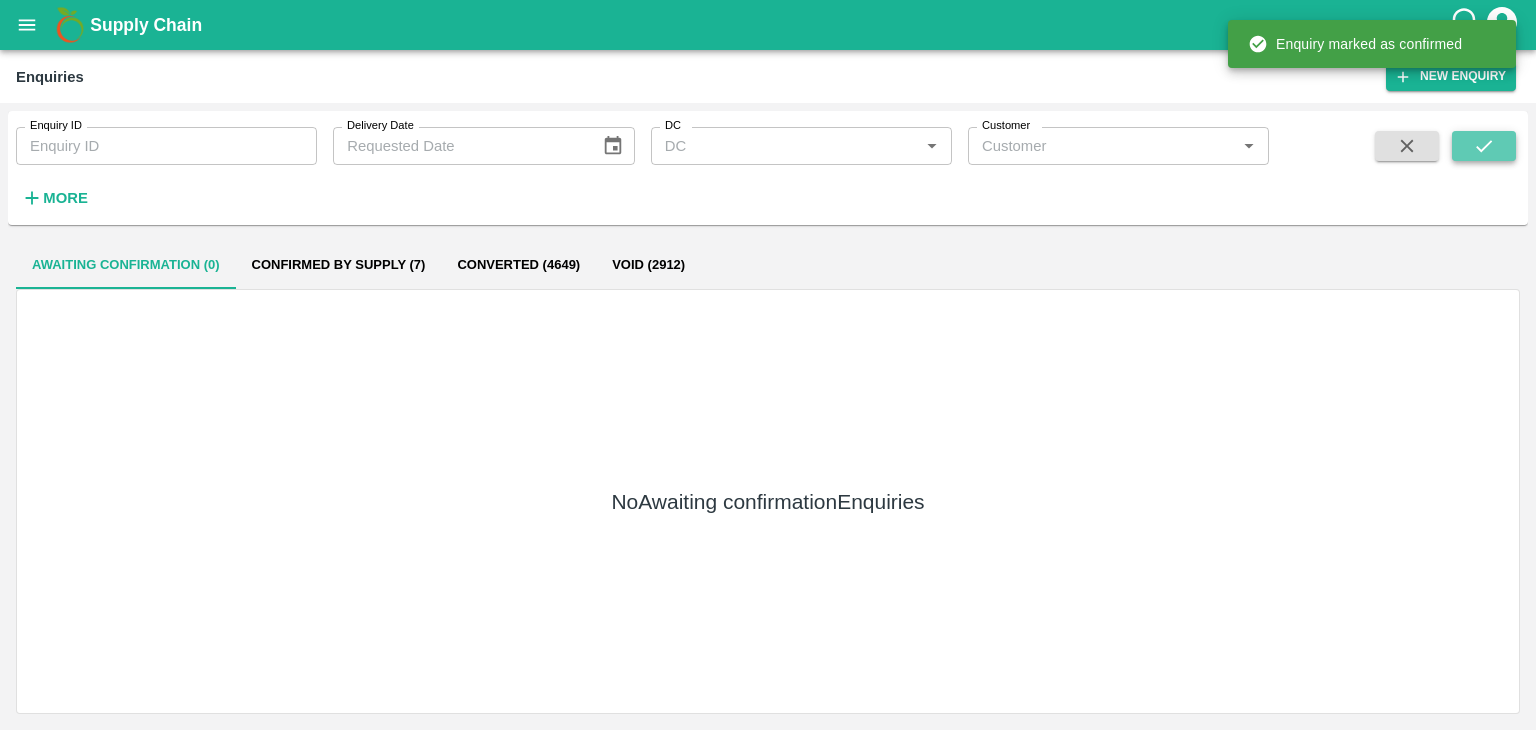 click 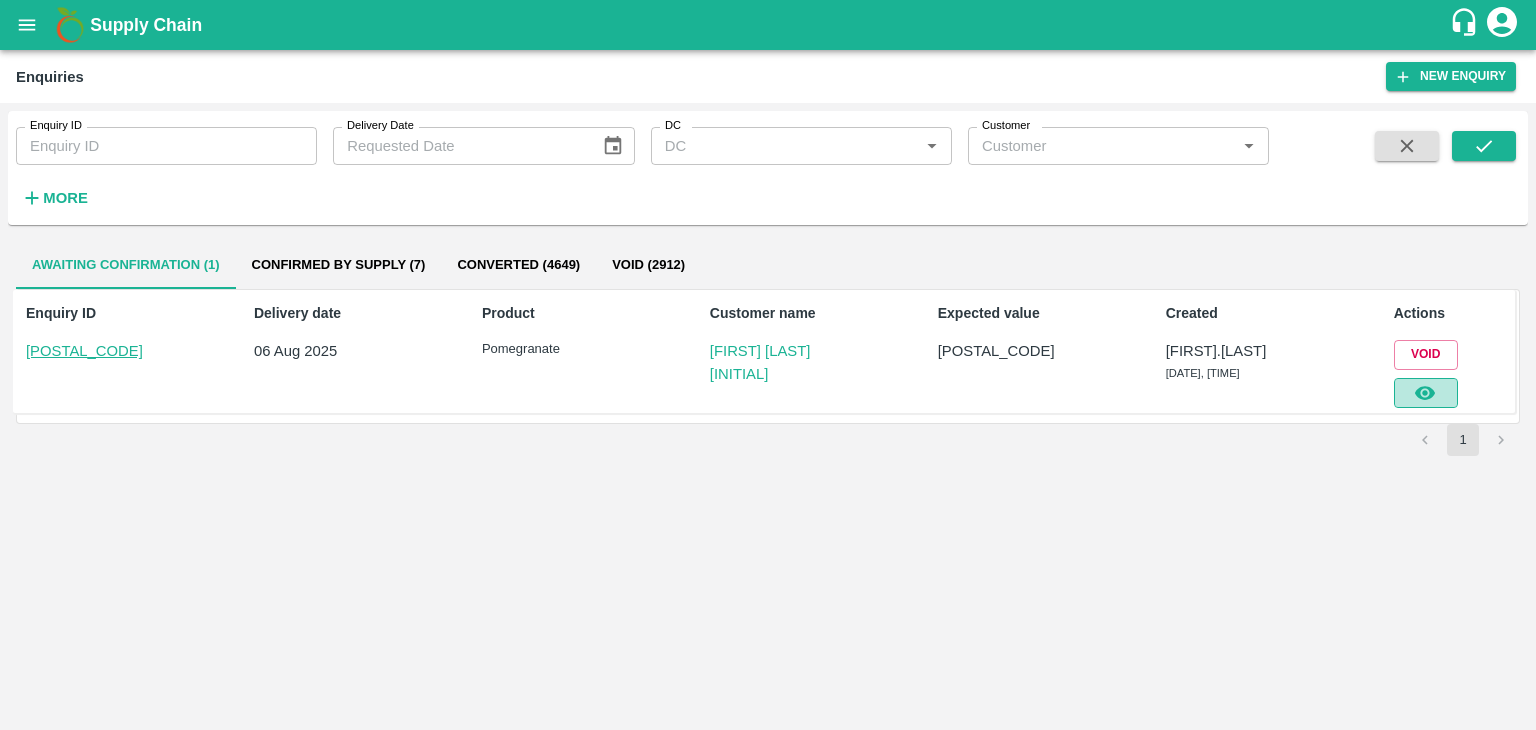 click at bounding box center (1426, 393) 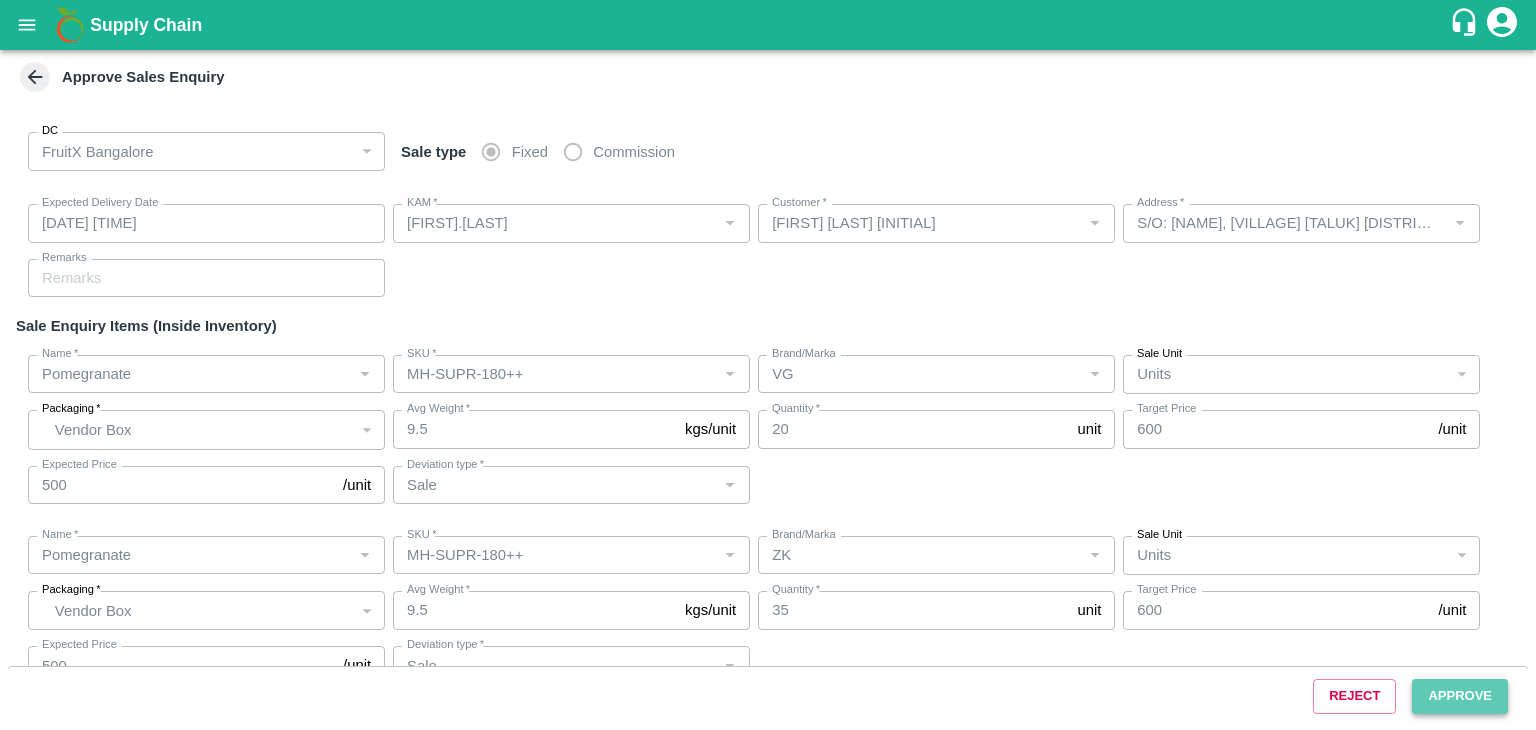 click on "Approve" at bounding box center (1460, 696) 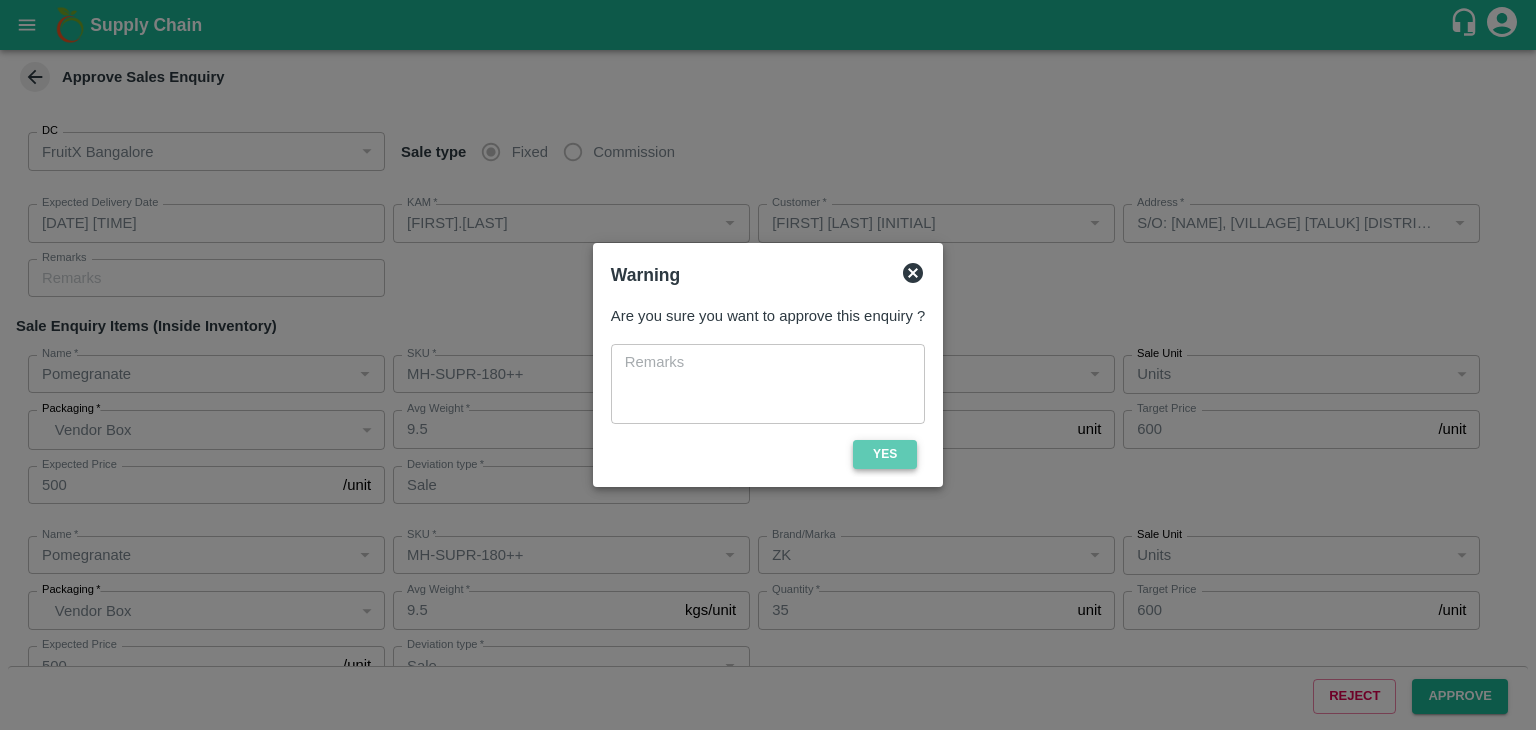 click on "Yes" at bounding box center (885, 454) 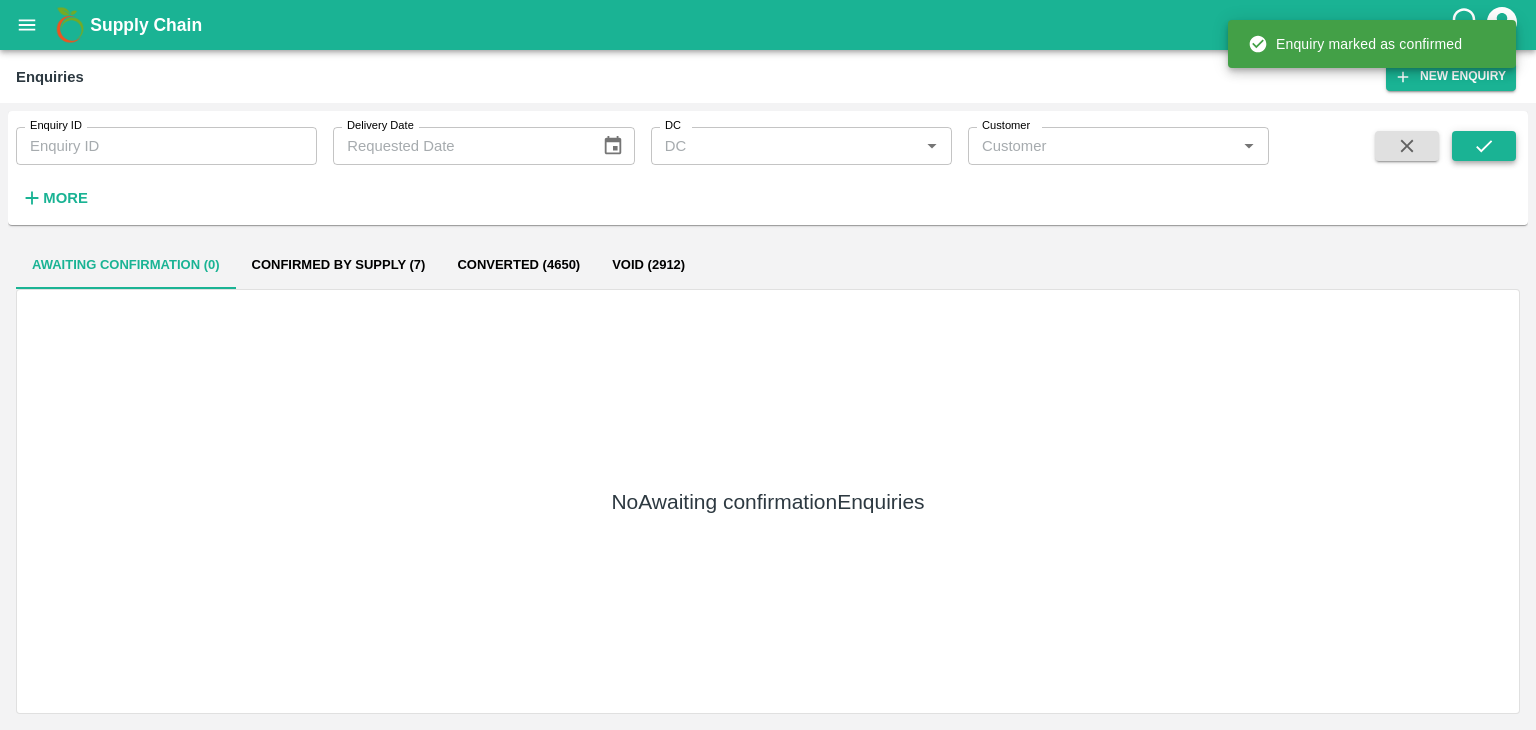 click at bounding box center (1484, 146) 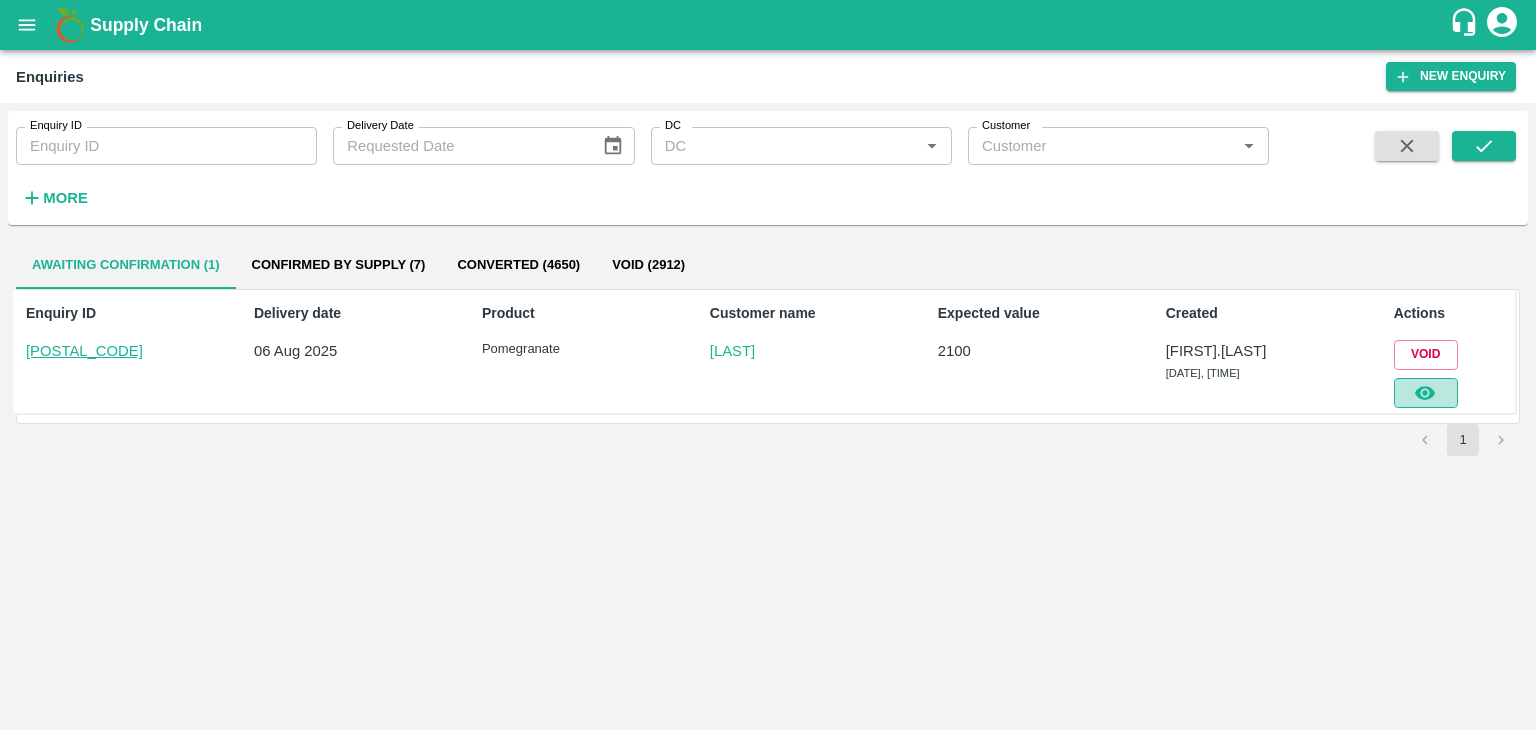 click at bounding box center (1426, 393) 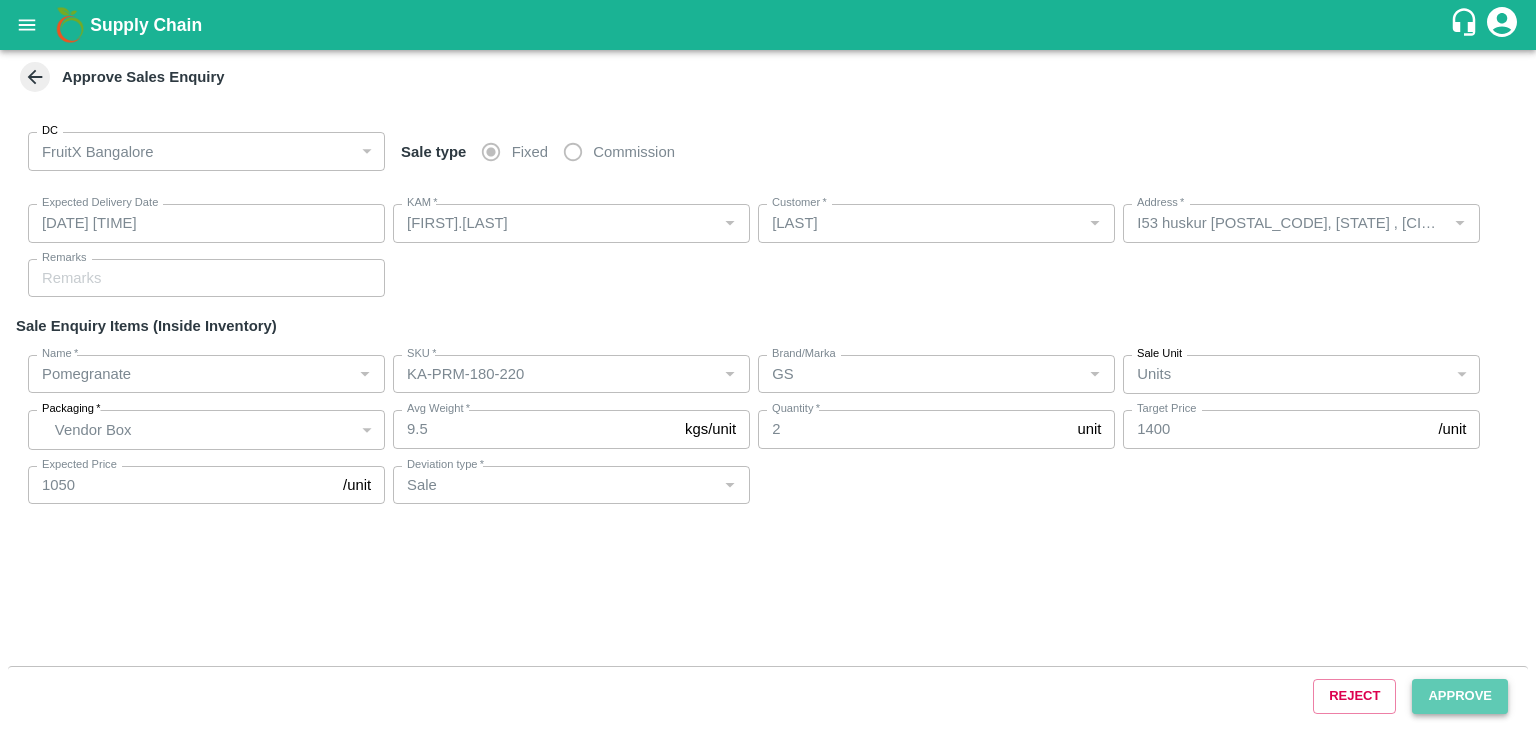 type on "06/08/2025 07:15 PM" 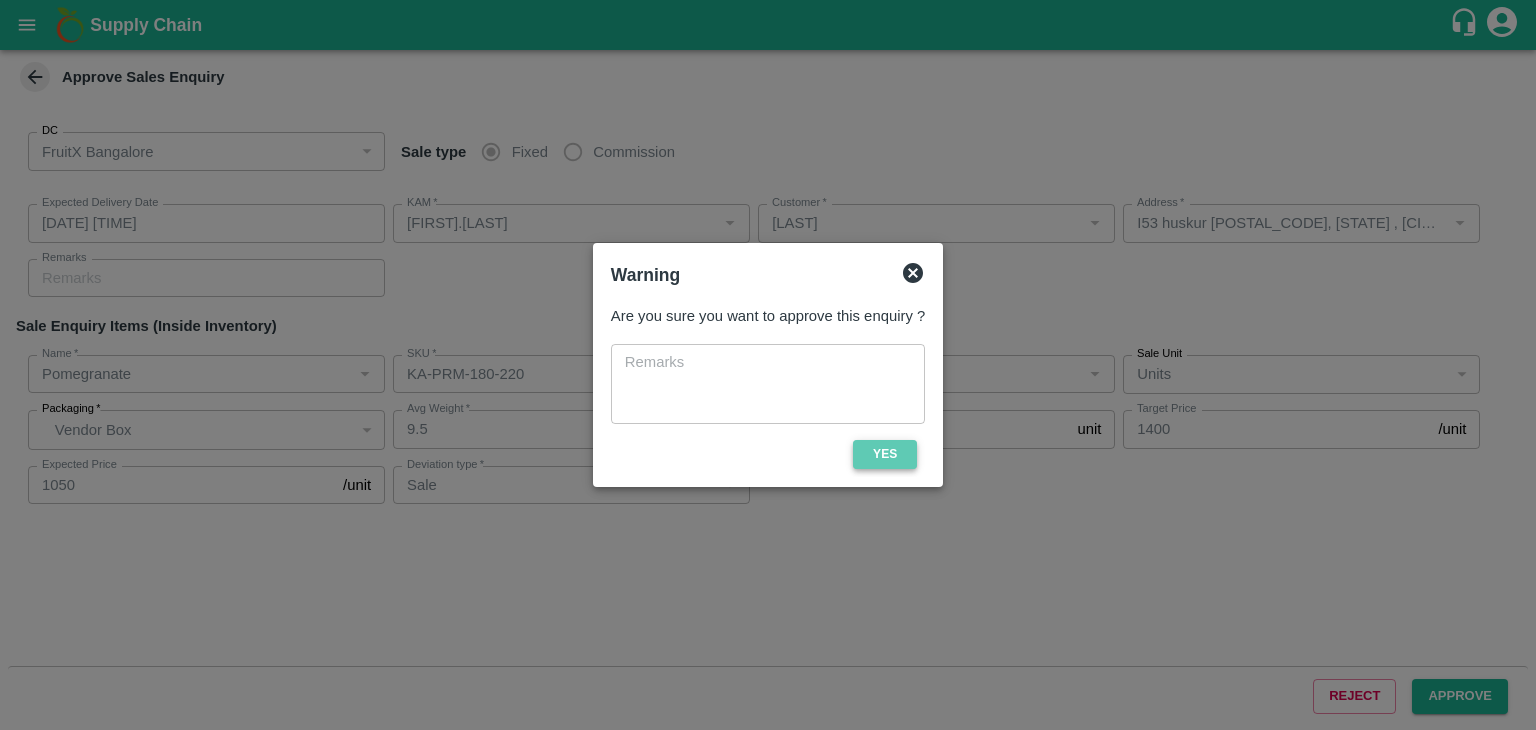 click on "Yes" at bounding box center [885, 454] 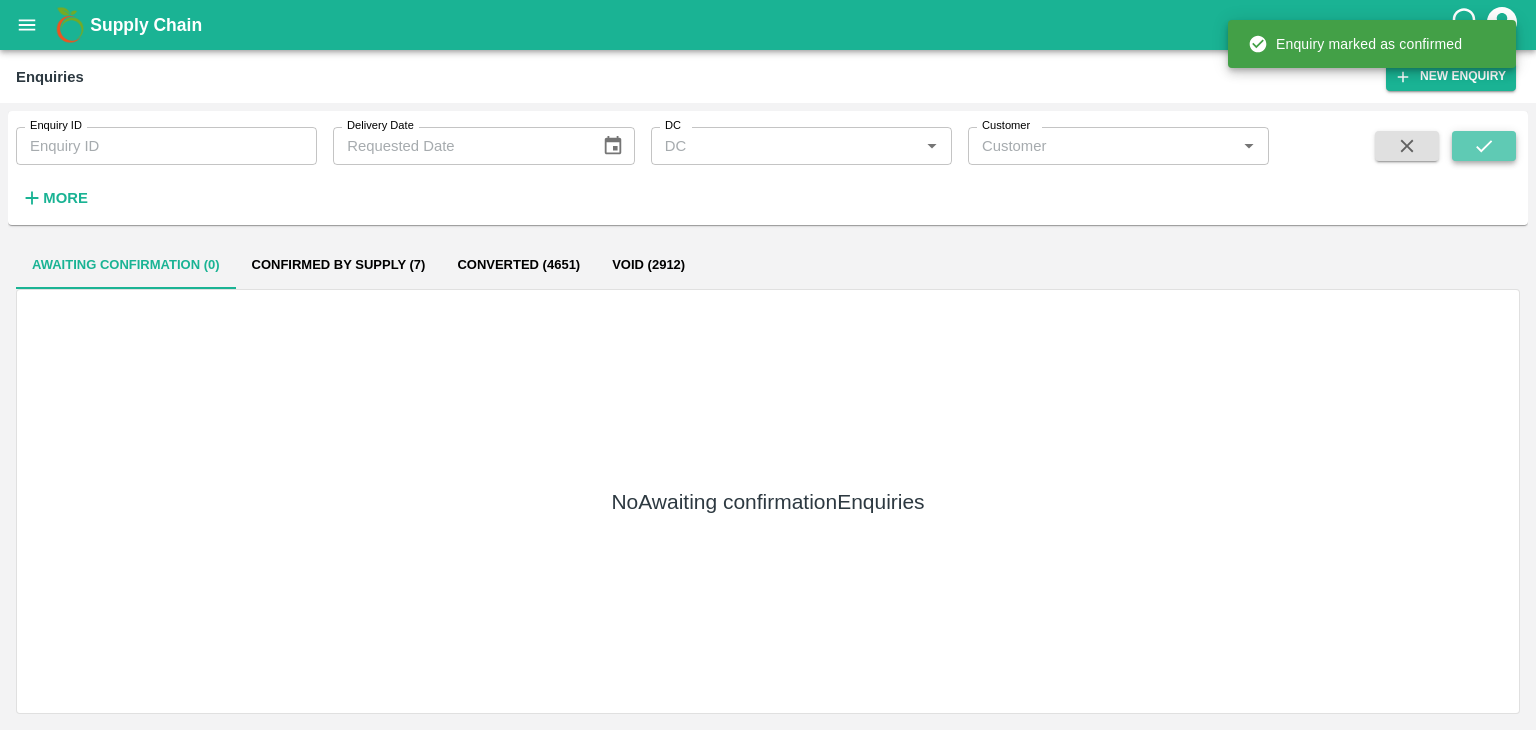 click 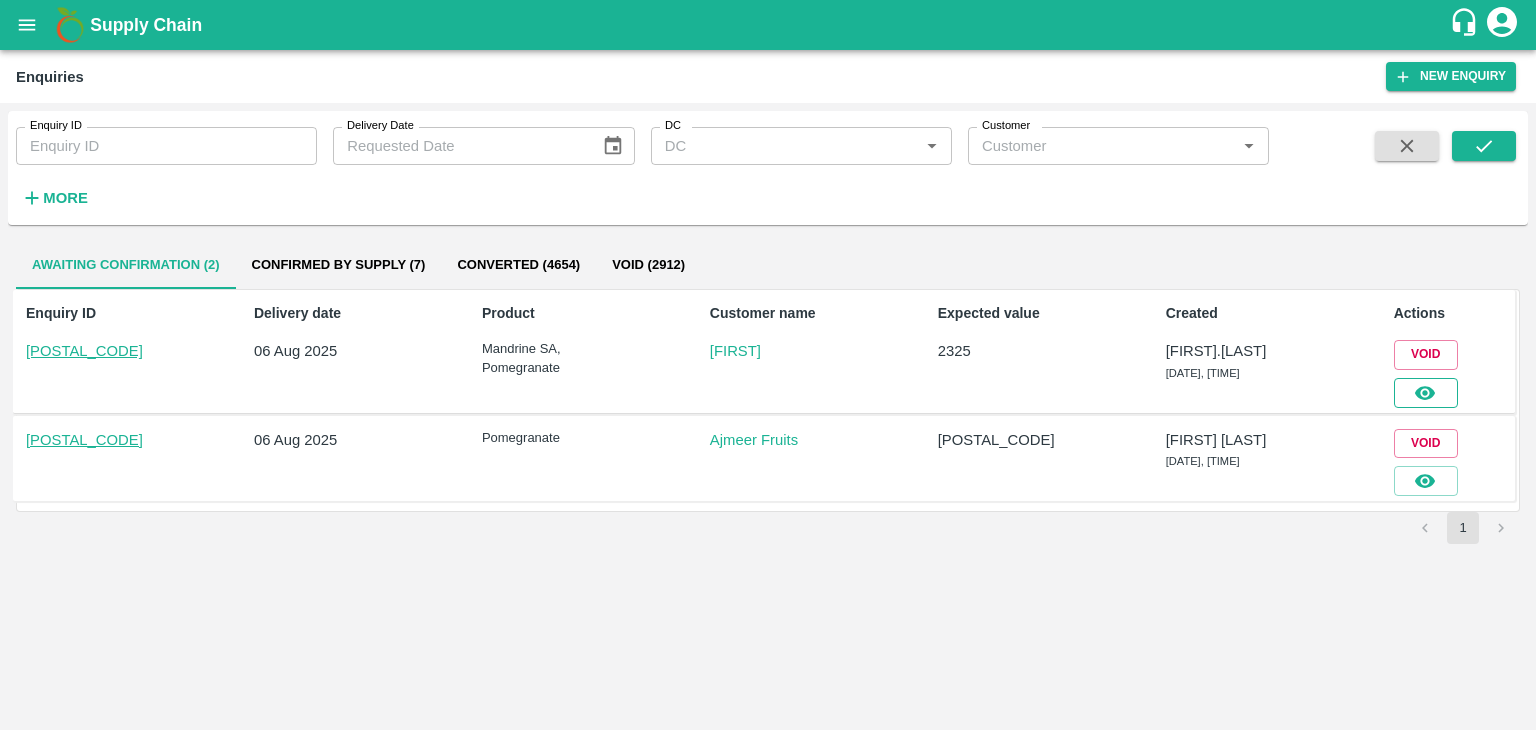 click 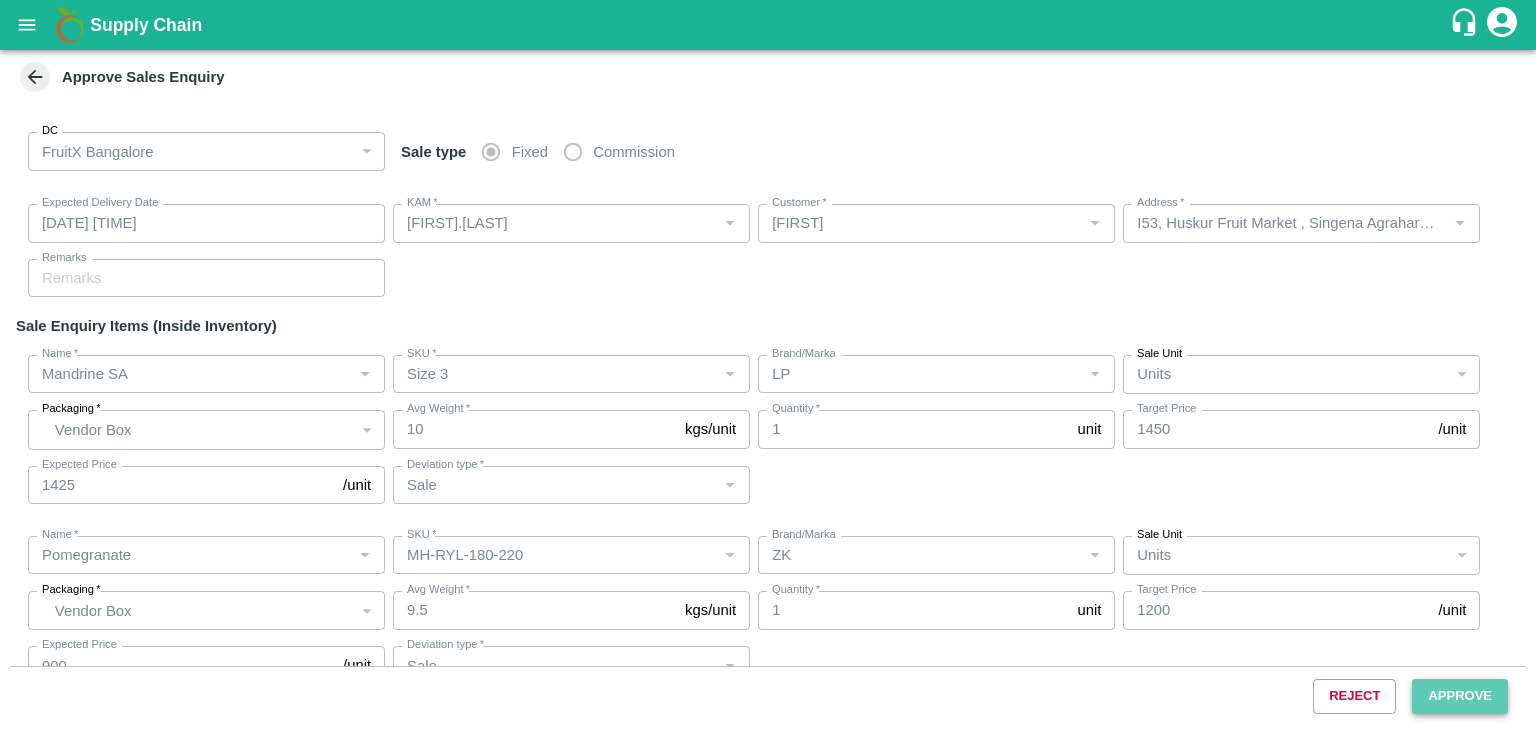 type on "06/08/2025 07:25 PM" 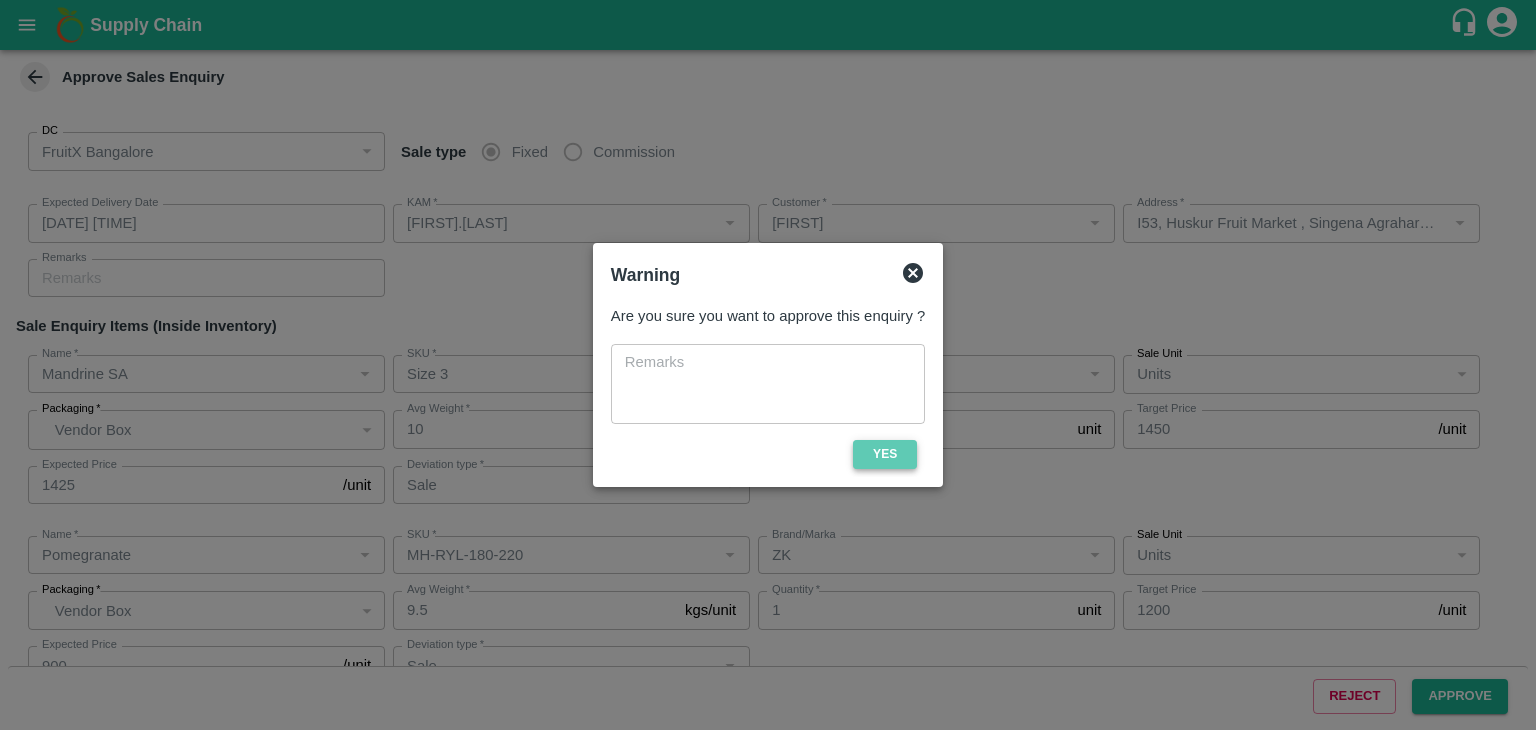 click on "Yes" at bounding box center [885, 454] 